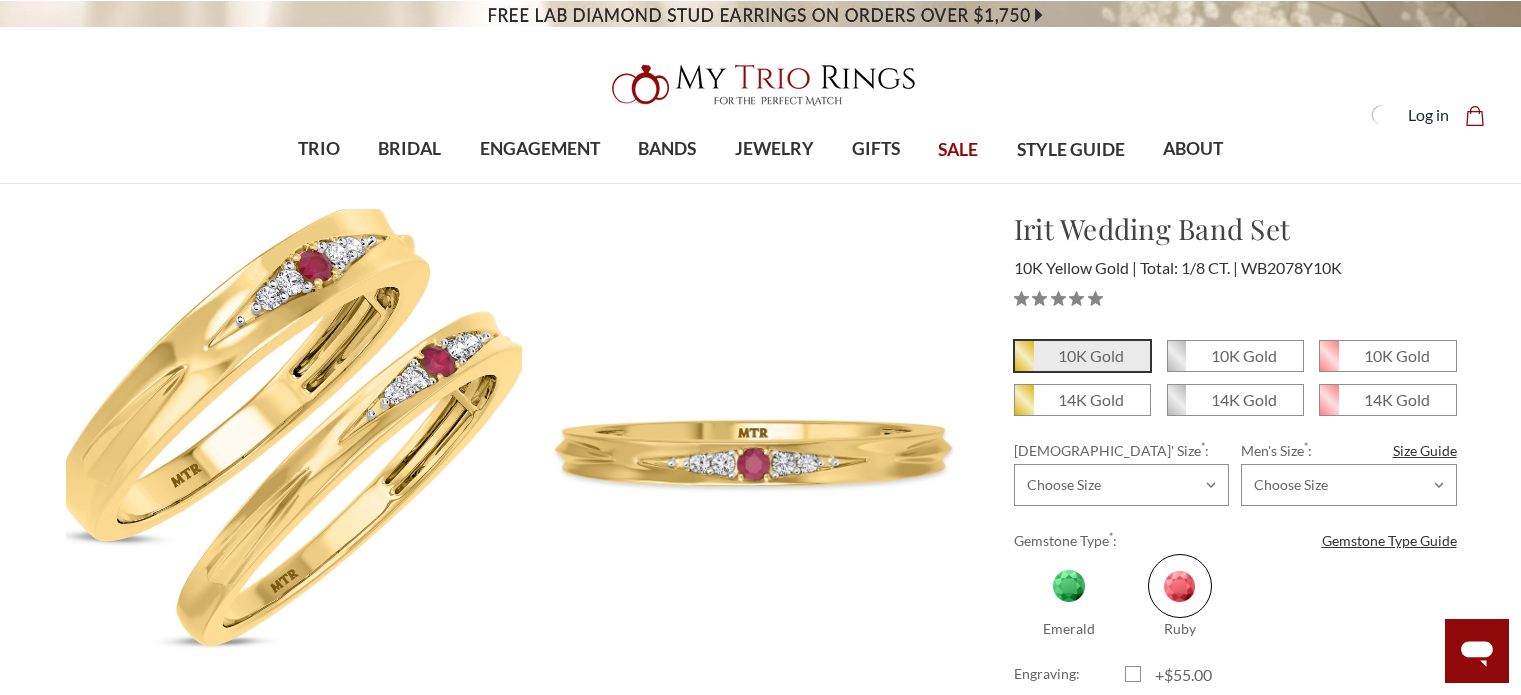 scroll, scrollTop: 0, scrollLeft: 0, axis: both 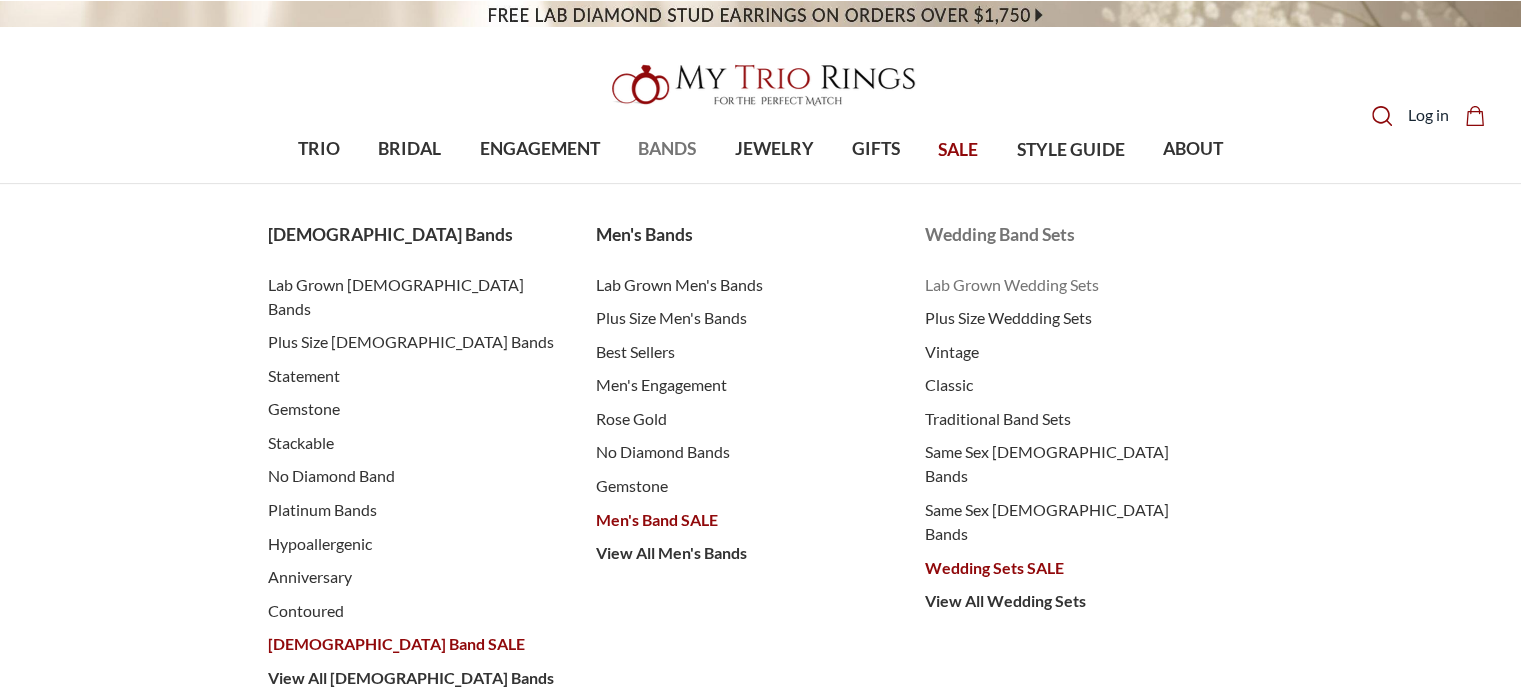 click on "Lab Grown Wedding Sets" at bounding box center [1069, 285] 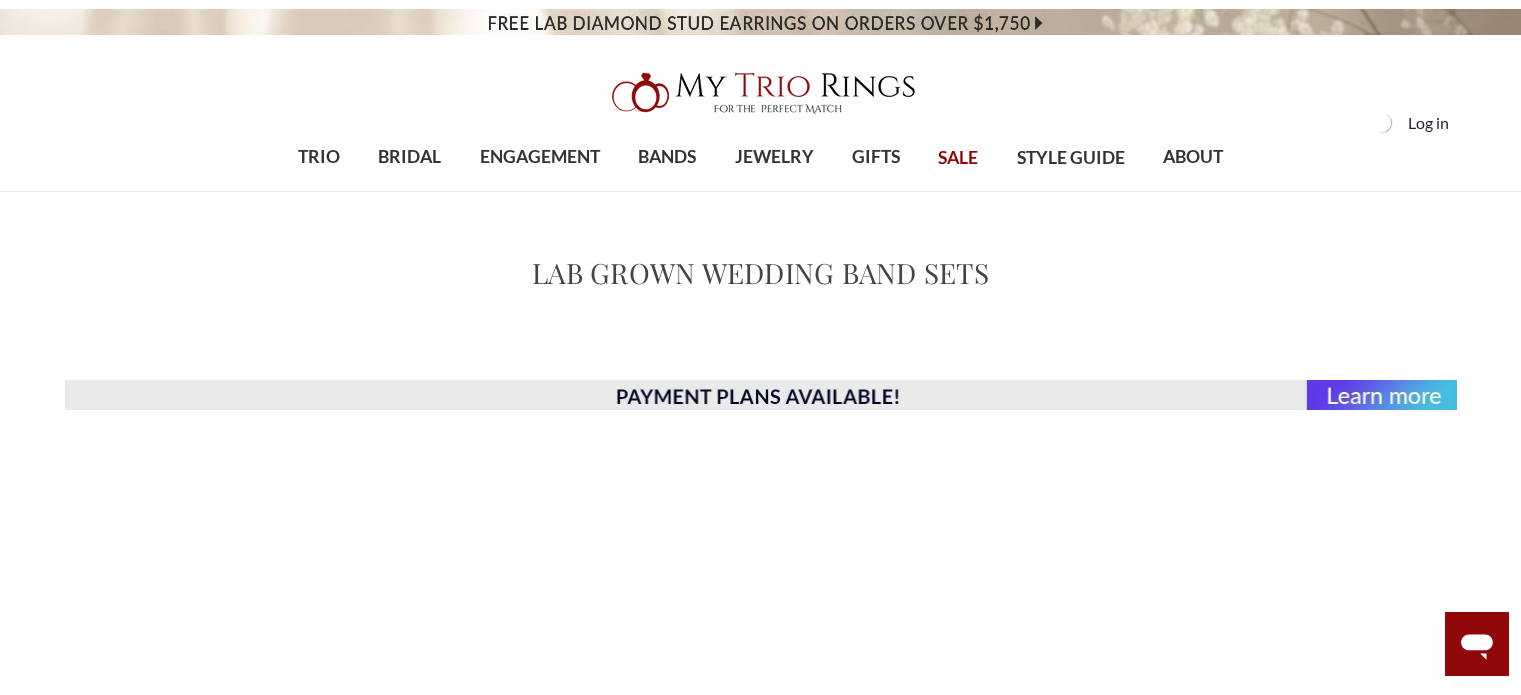 scroll, scrollTop: 0, scrollLeft: 0, axis: both 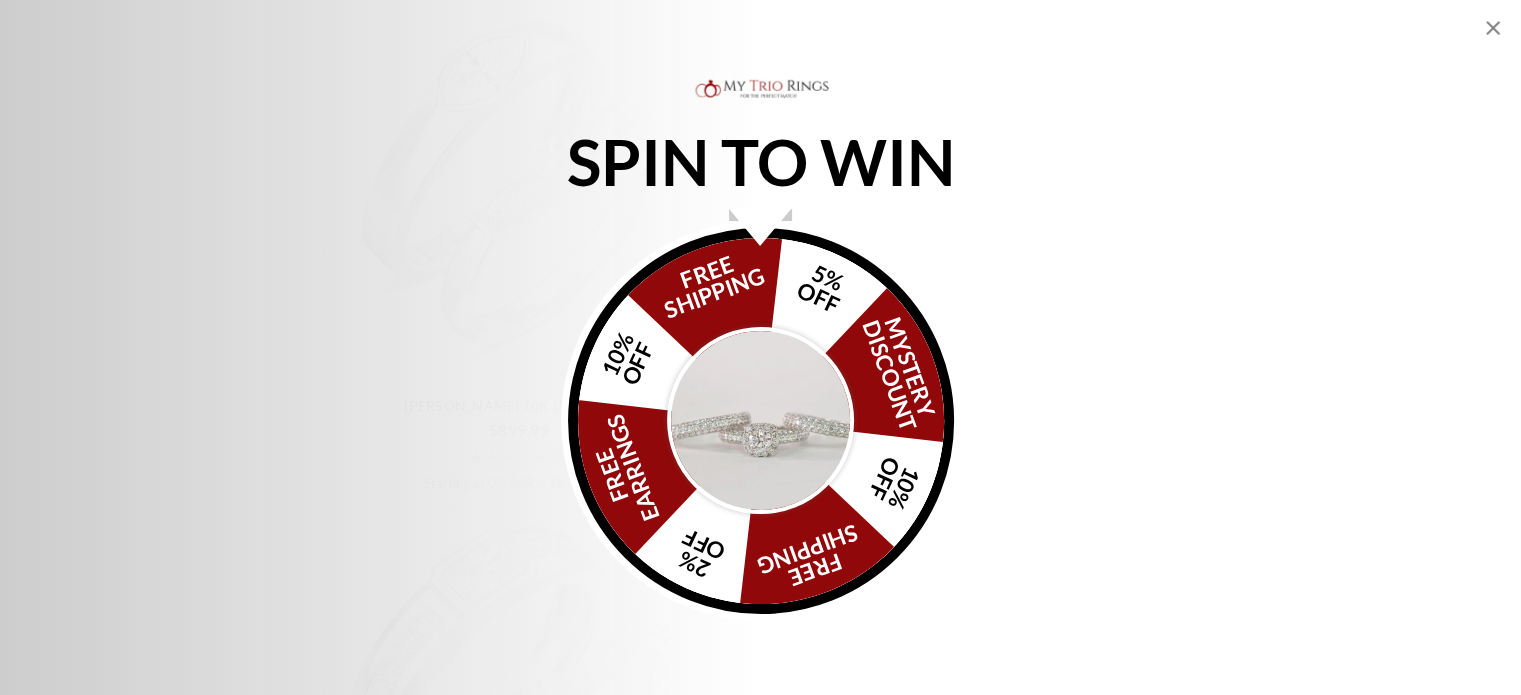 click 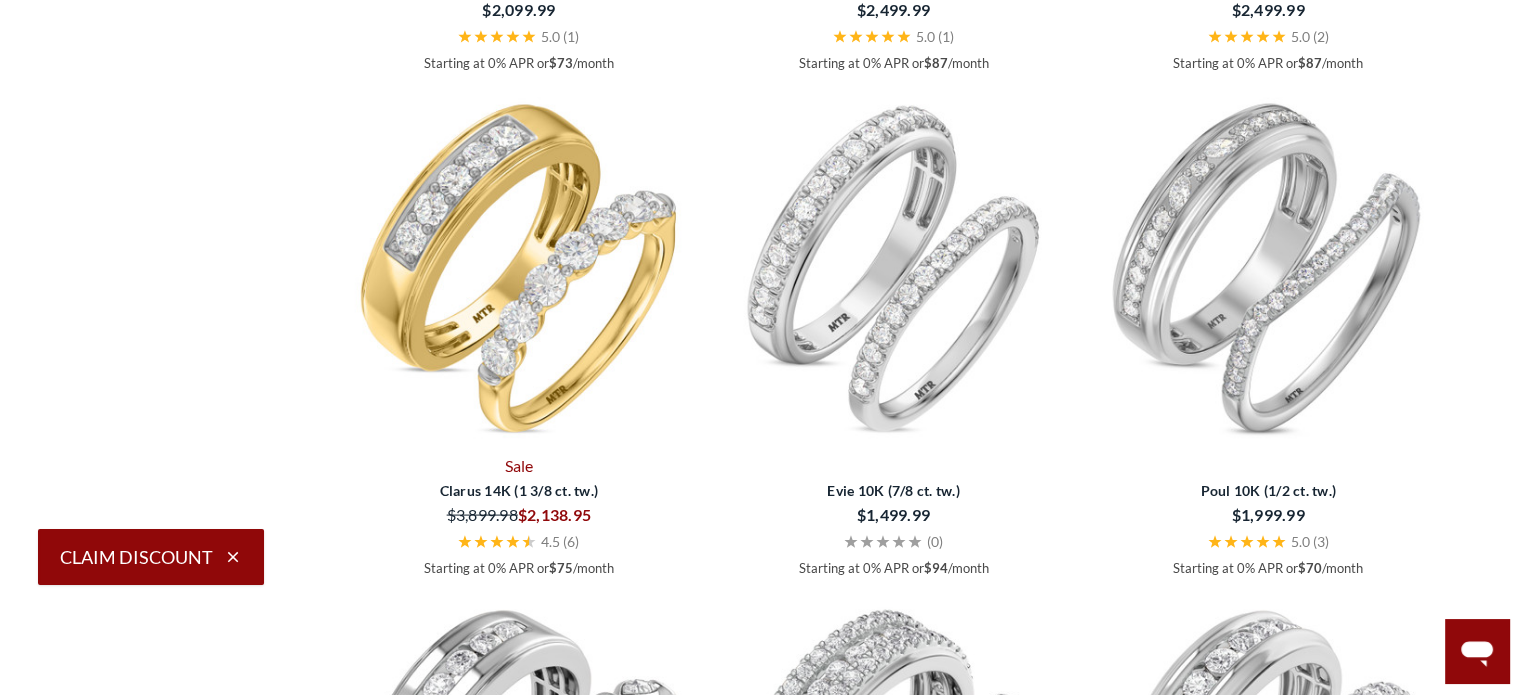 scroll, scrollTop: 3961, scrollLeft: 0, axis: vertical 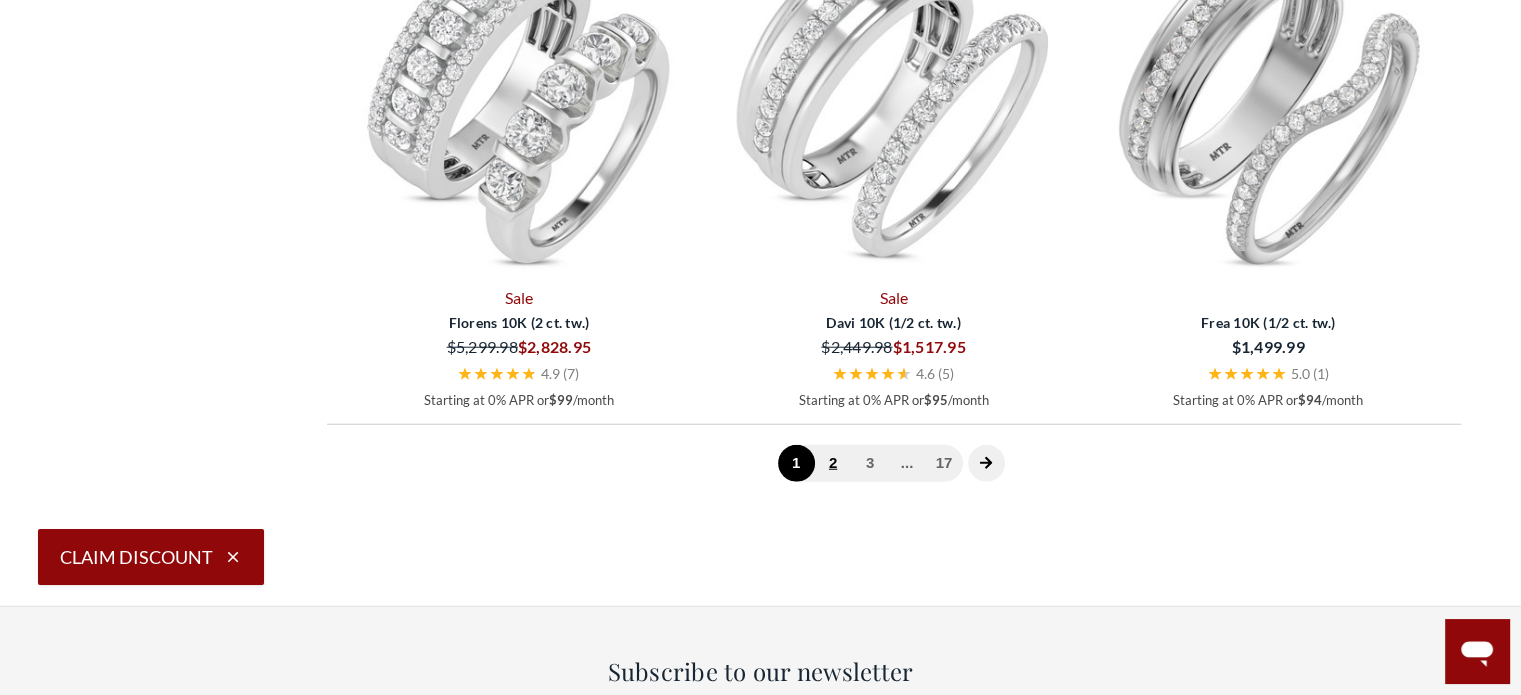 click on "2" 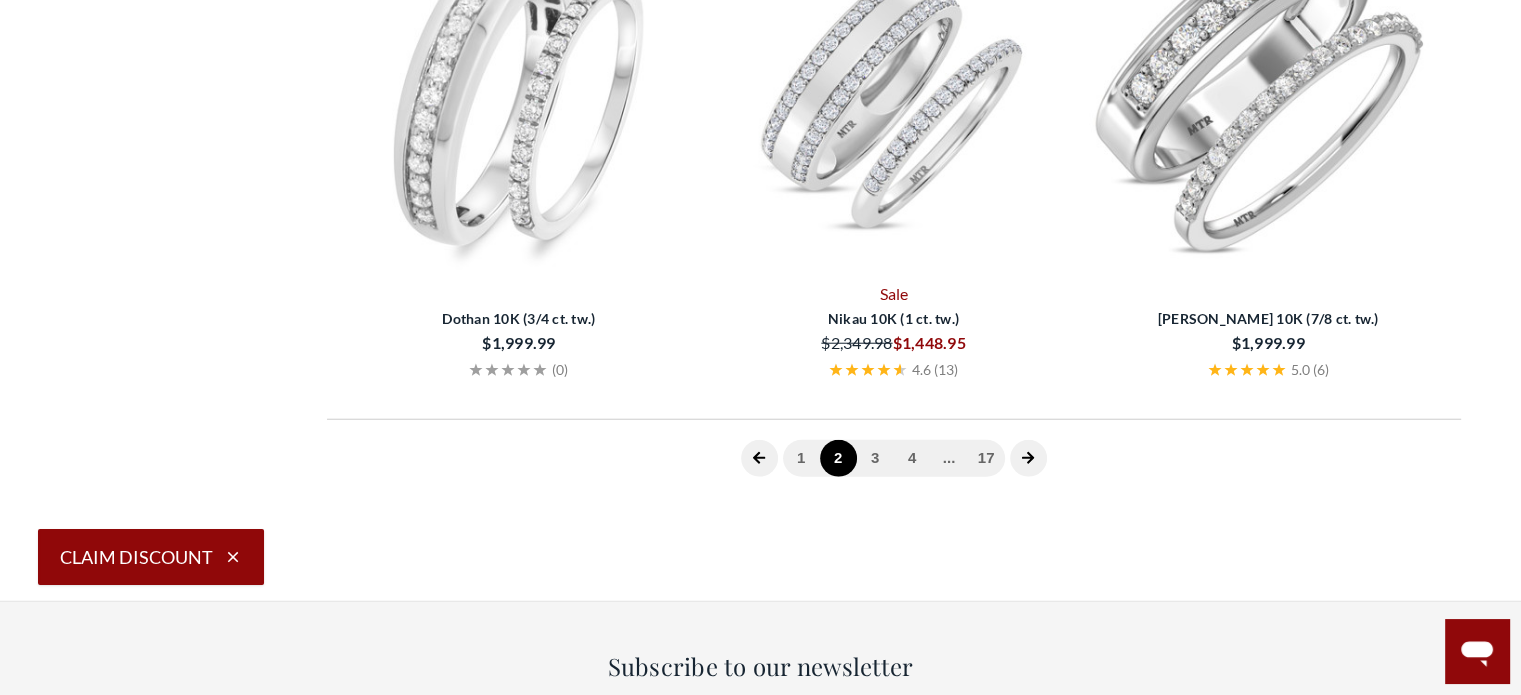 scroll, scrollTop: 401, scrollLeft: 0, axis: vertical 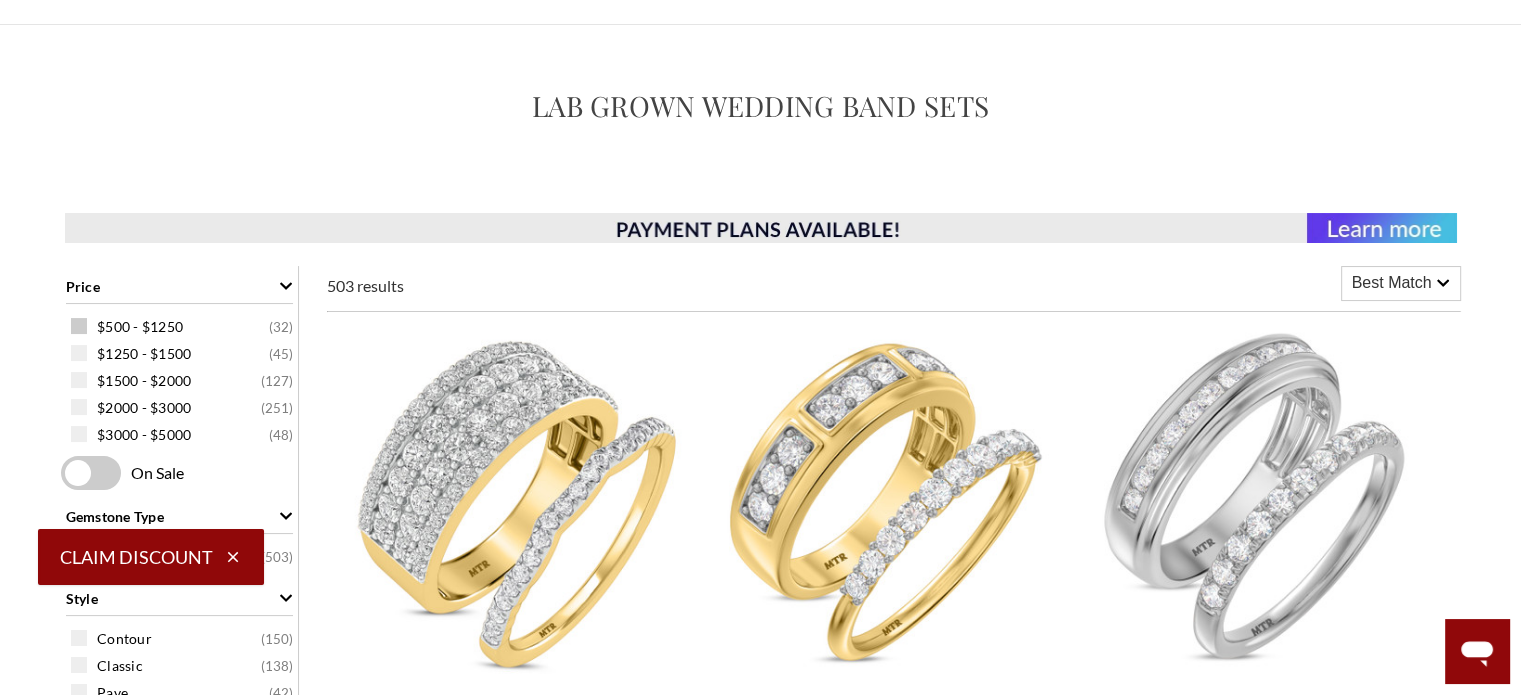 click at bounding box center [79, 326] 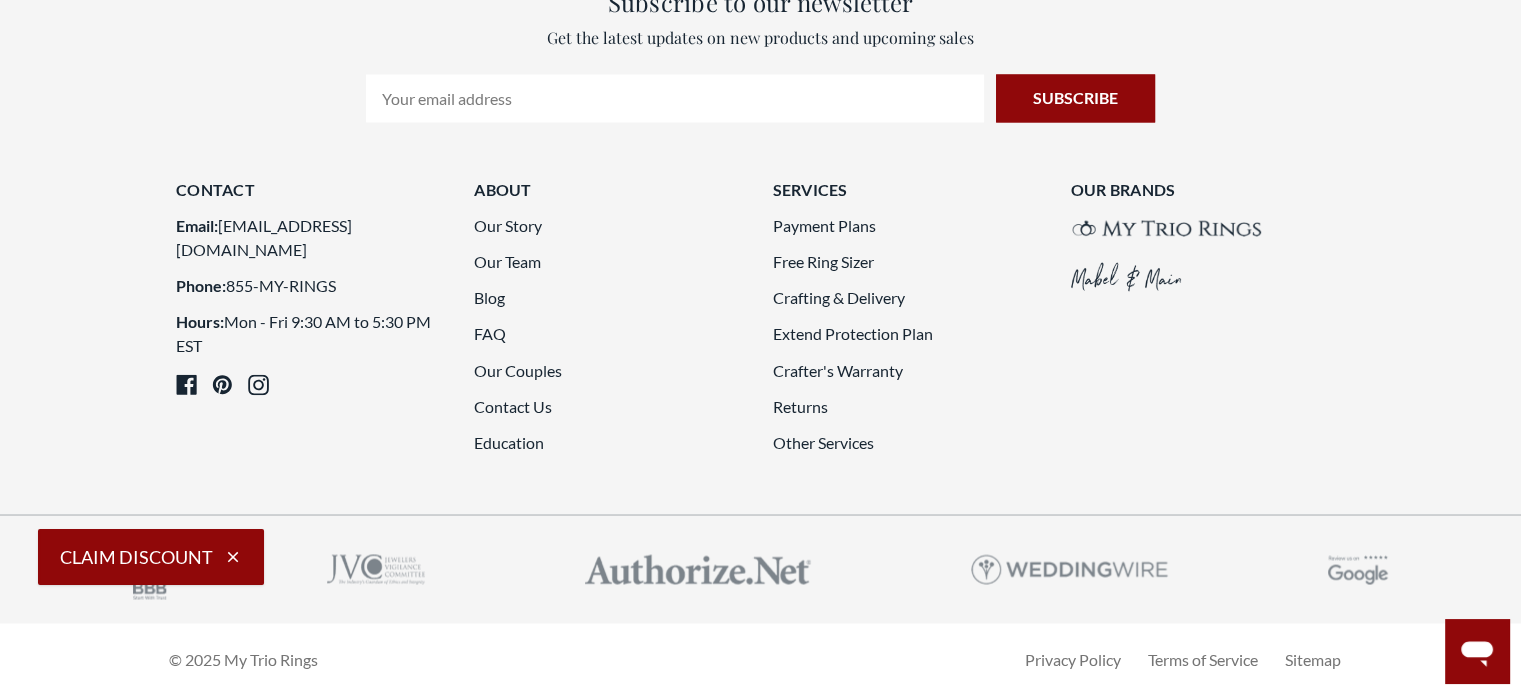 scroll, scrollTop: 5096, scrollLeft: 0, axis: vertical 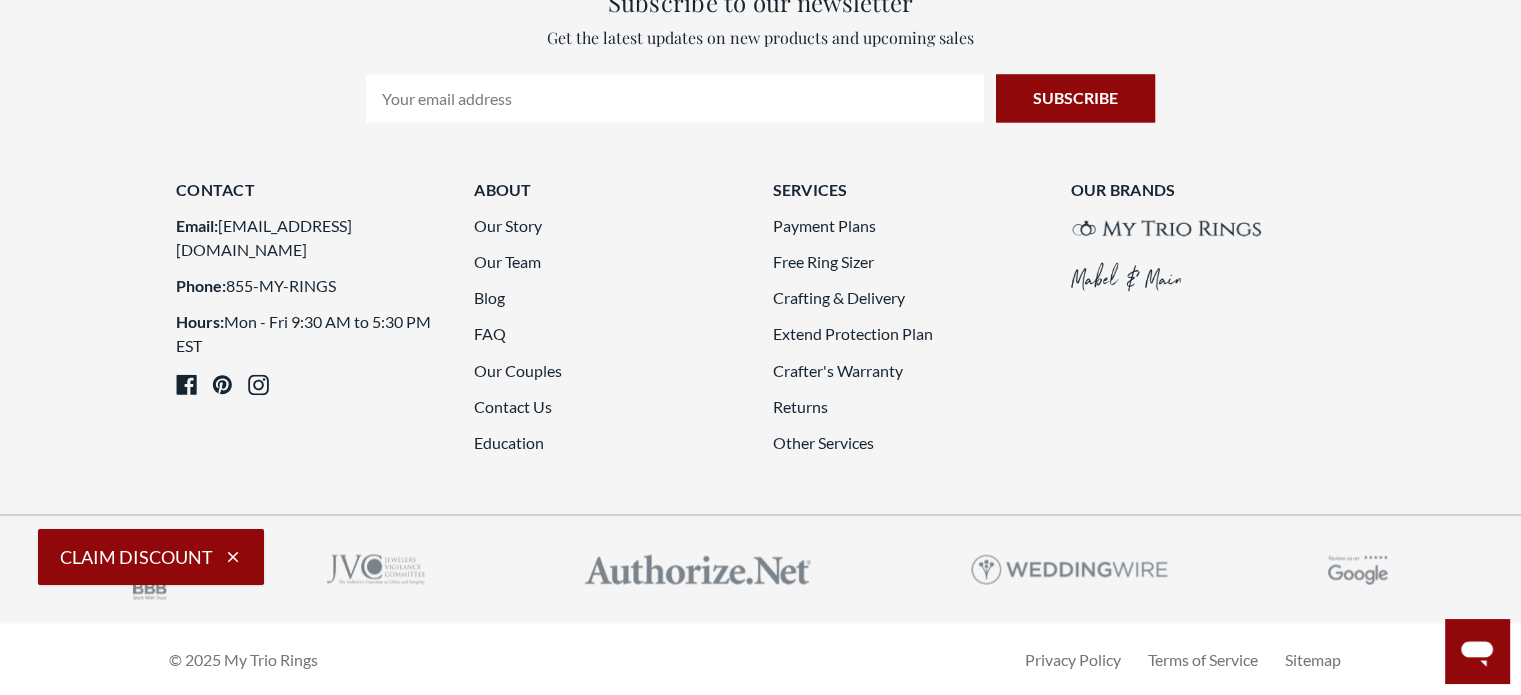 click on "2" 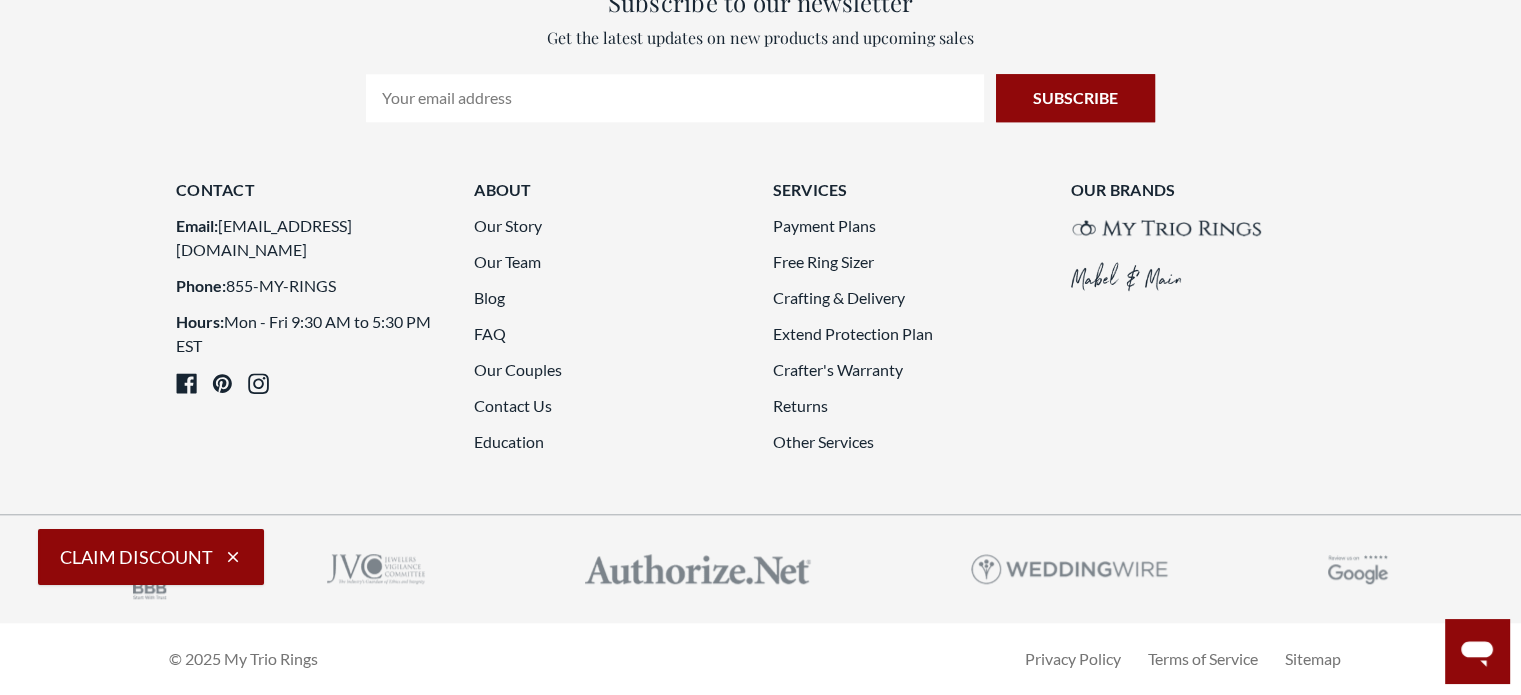 scroll, scrollTop: 401, scrollLeft: 0, axis: vertical 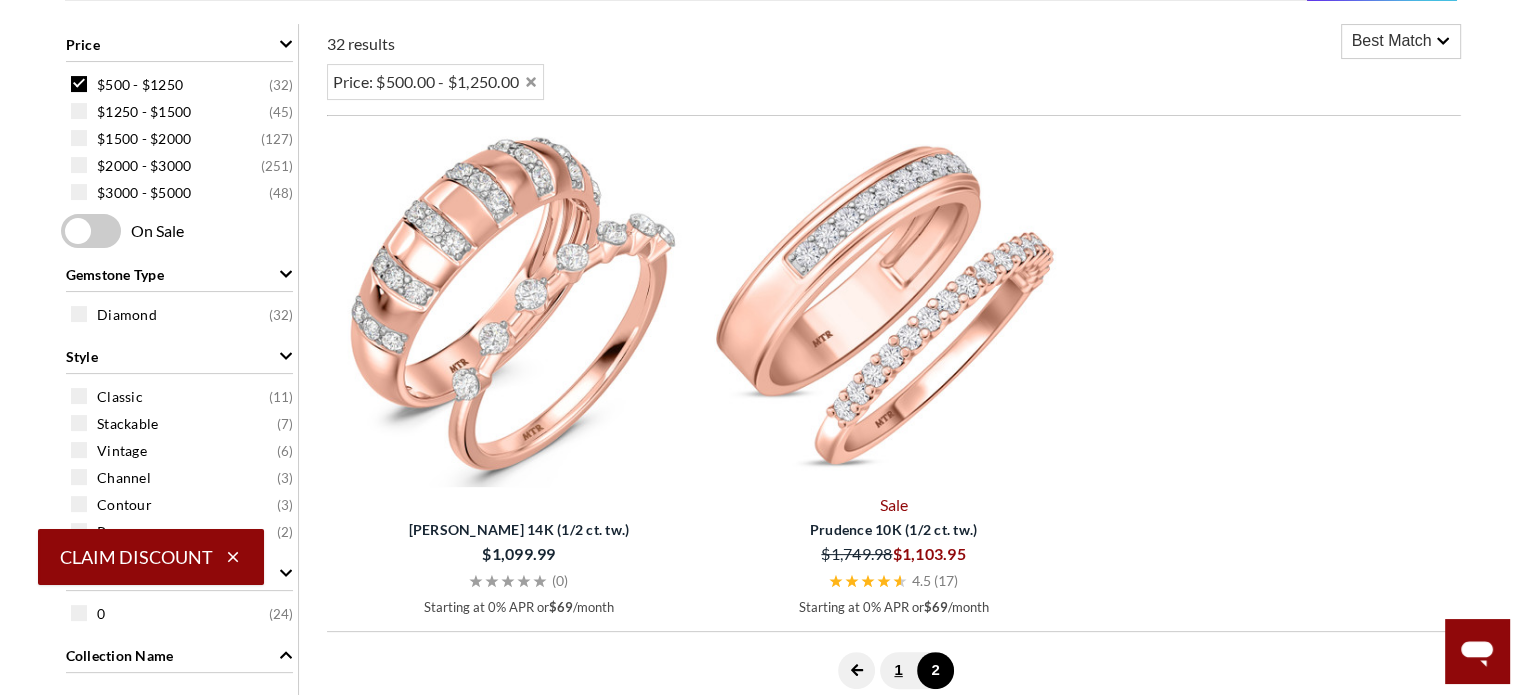 click on "1" at bounding box center (898, 670) 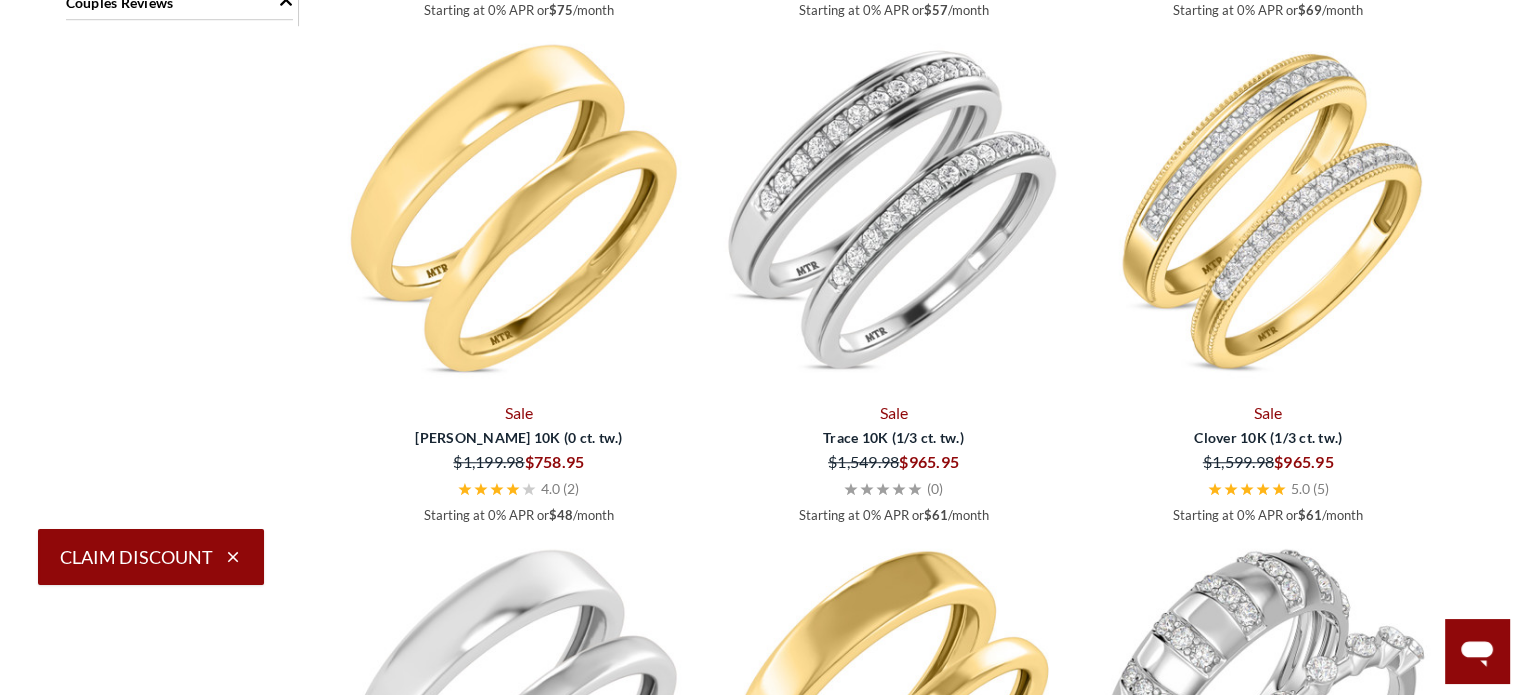 scroll, scrollTop: 1520, scrollLeft: 0, axis: vertical 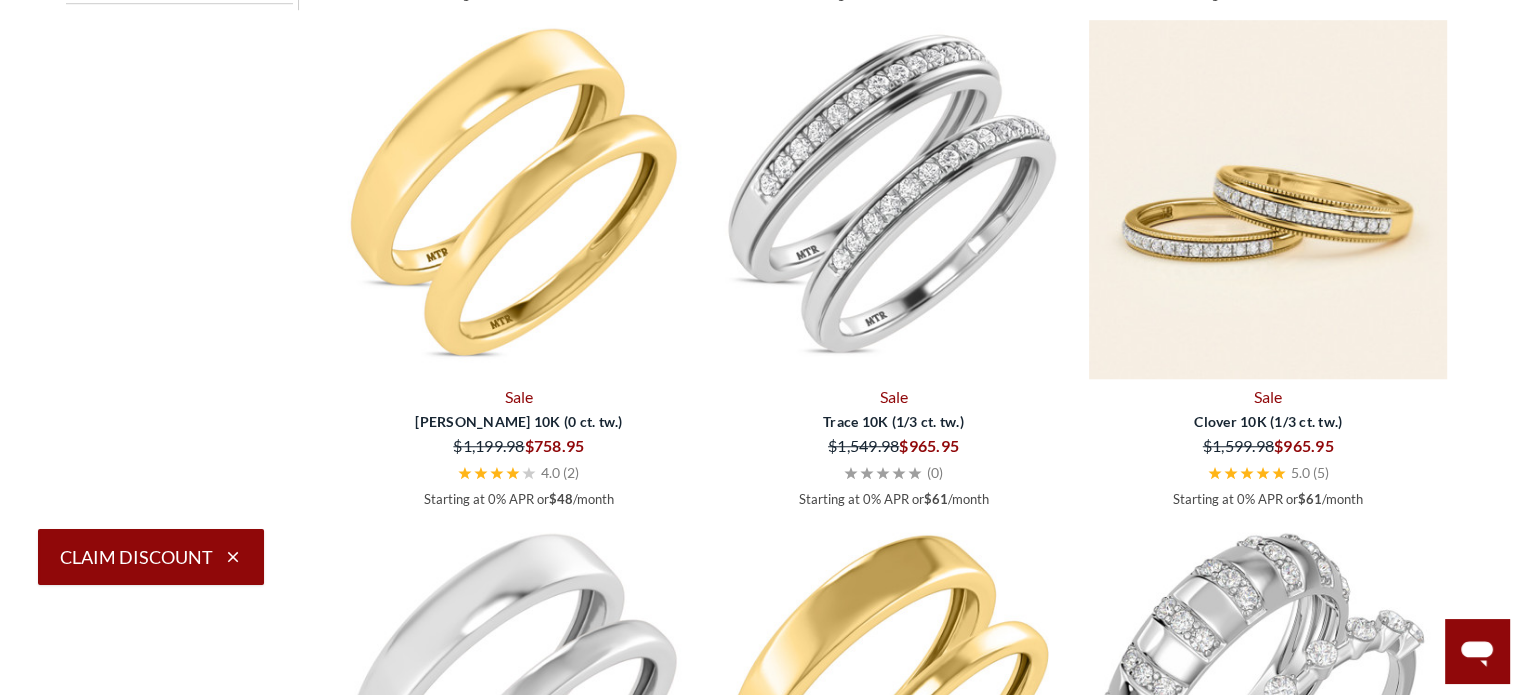 click at bounding box center [1268, 199] 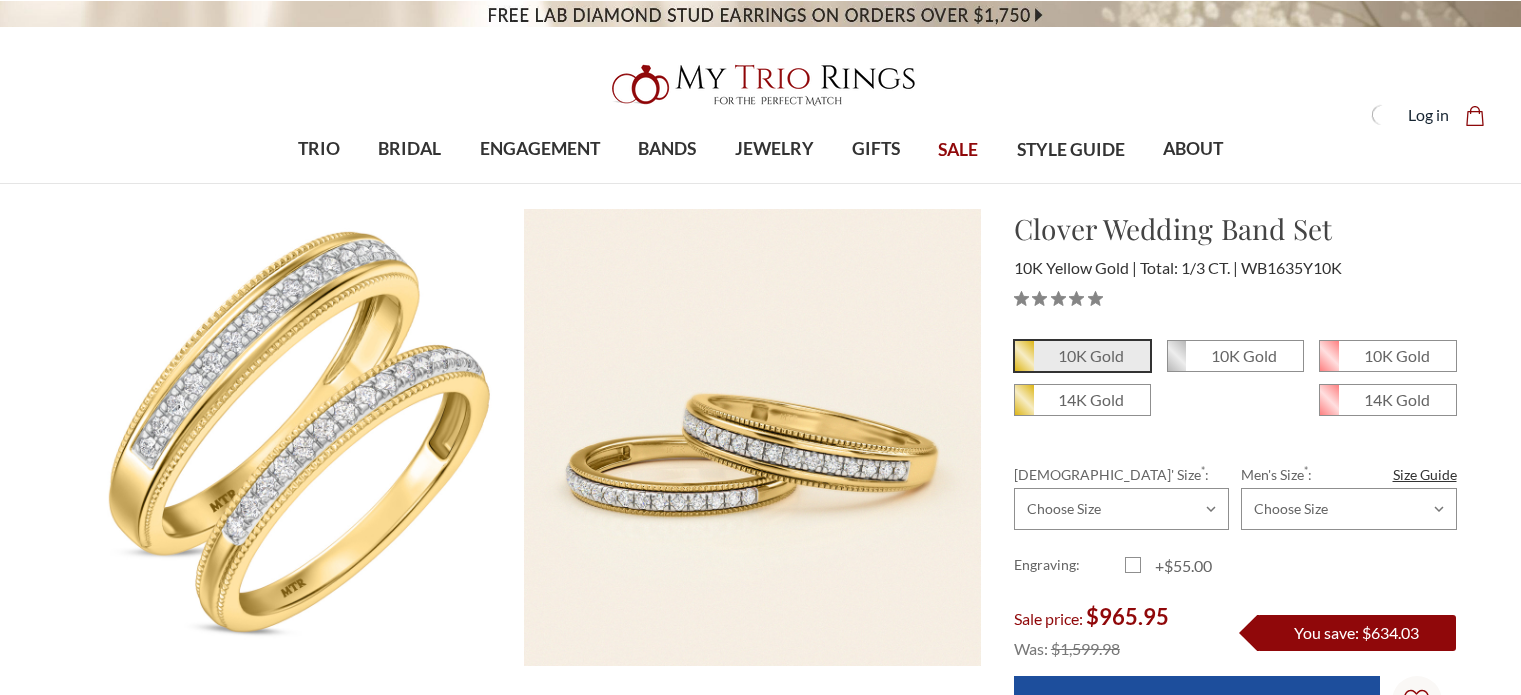 scroll, scrollTop: 0, scrollLeft: 0, axis: both 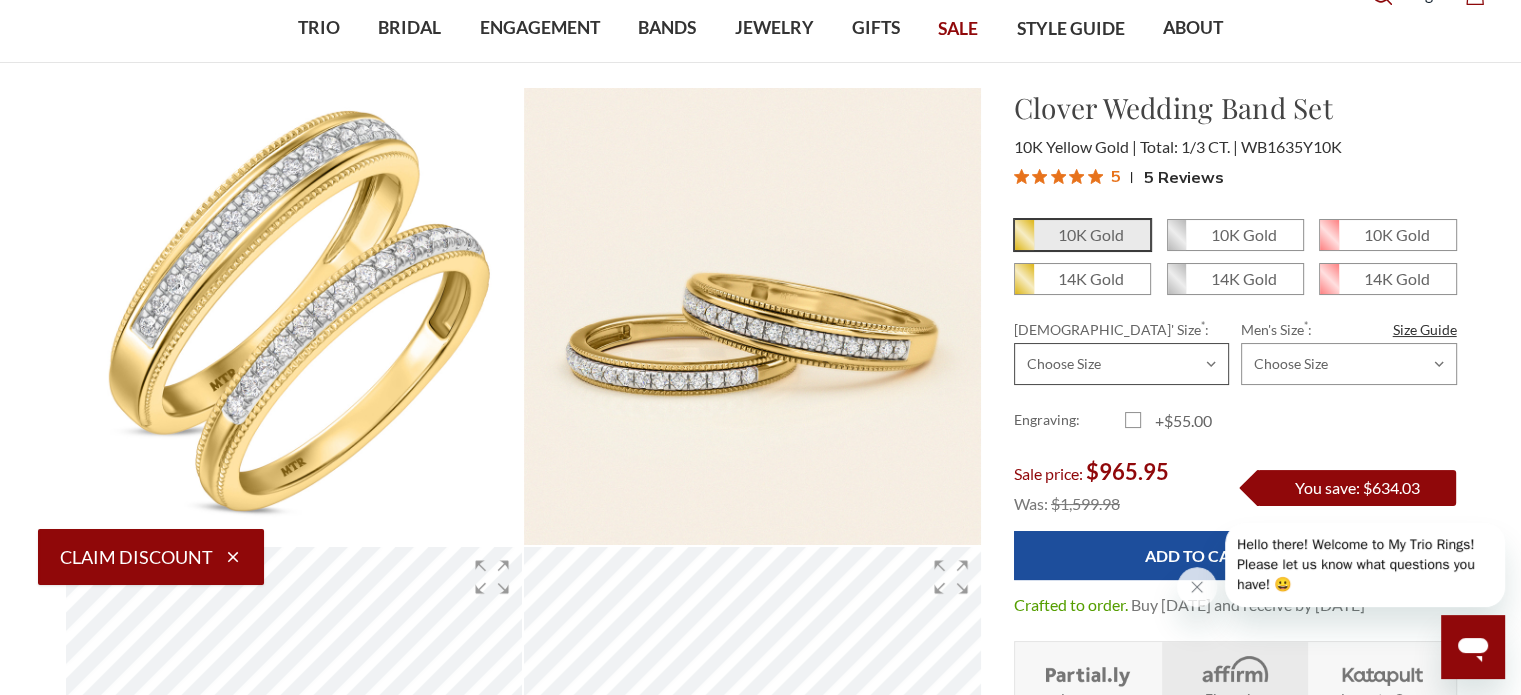 click on "Choose Size
3.00
3.25
3.50
3.75
4.00
4.25
4.50
4.75
5.00
5.25
5.50
5.75
6.00
6.25
6.50
6.75
7.00
7.25
7.50
7.75
8.00
8.25
8.50
8.75
9.00
9.25
9.50
9.75
10.00
10.25
10.50
10.75
11.00
11.25
11.50
11.75
12.00
12.25
12.50
12.75
13.00" at bounding box center (1121, 364) 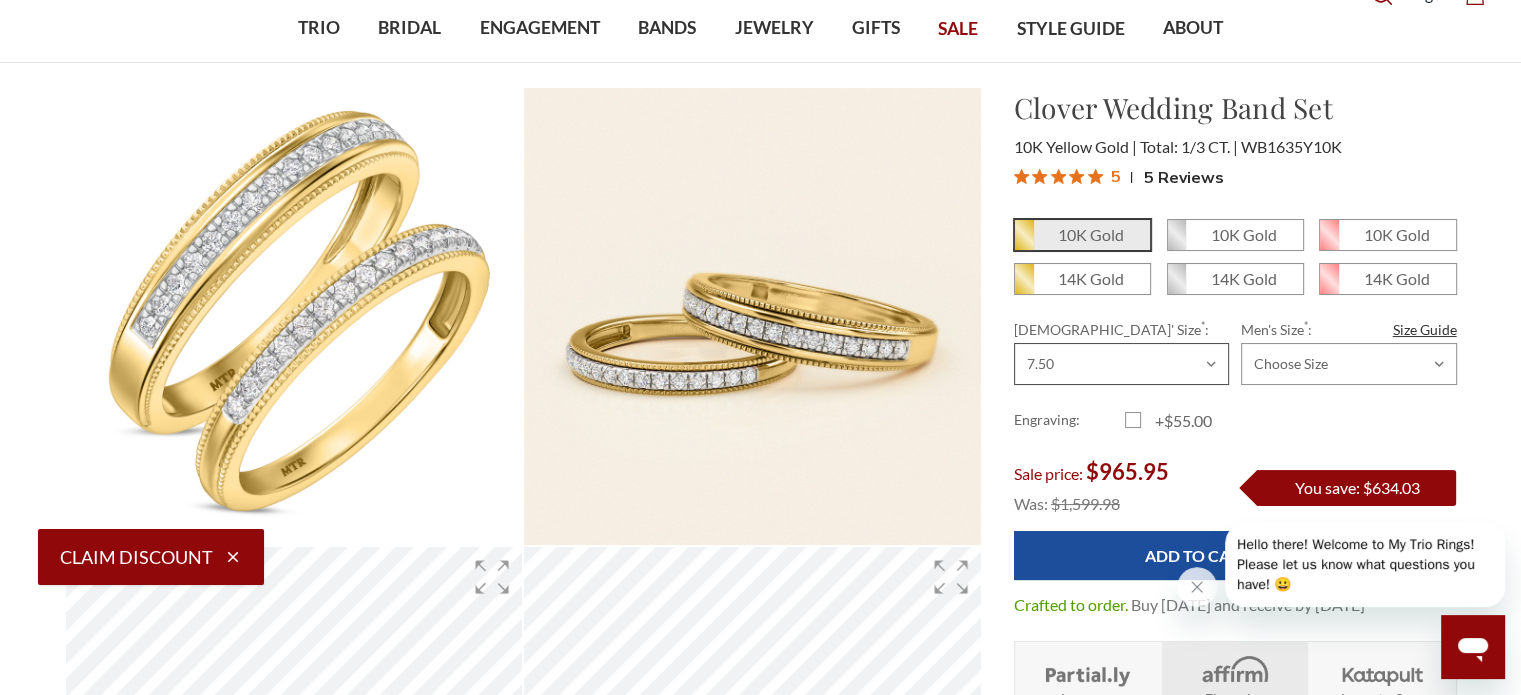 click on "Choose Size
3.00
3.25
3.50
3.75
4.00
4.25
4.50
4.75
5.00
5.25
5.50
5.75
6.00
6.25
6.50
6.75
7.00
7.25
7.50
7.75
8.00
8.25
8.50
8.75
9.00
9.25
9.50
9.75
10.00
10.25
10.50
10.75
11.00
11.25
11.50
11.75
12.00
12.25
12.50
12.75
13.00" at bounding box center (1121, 364) 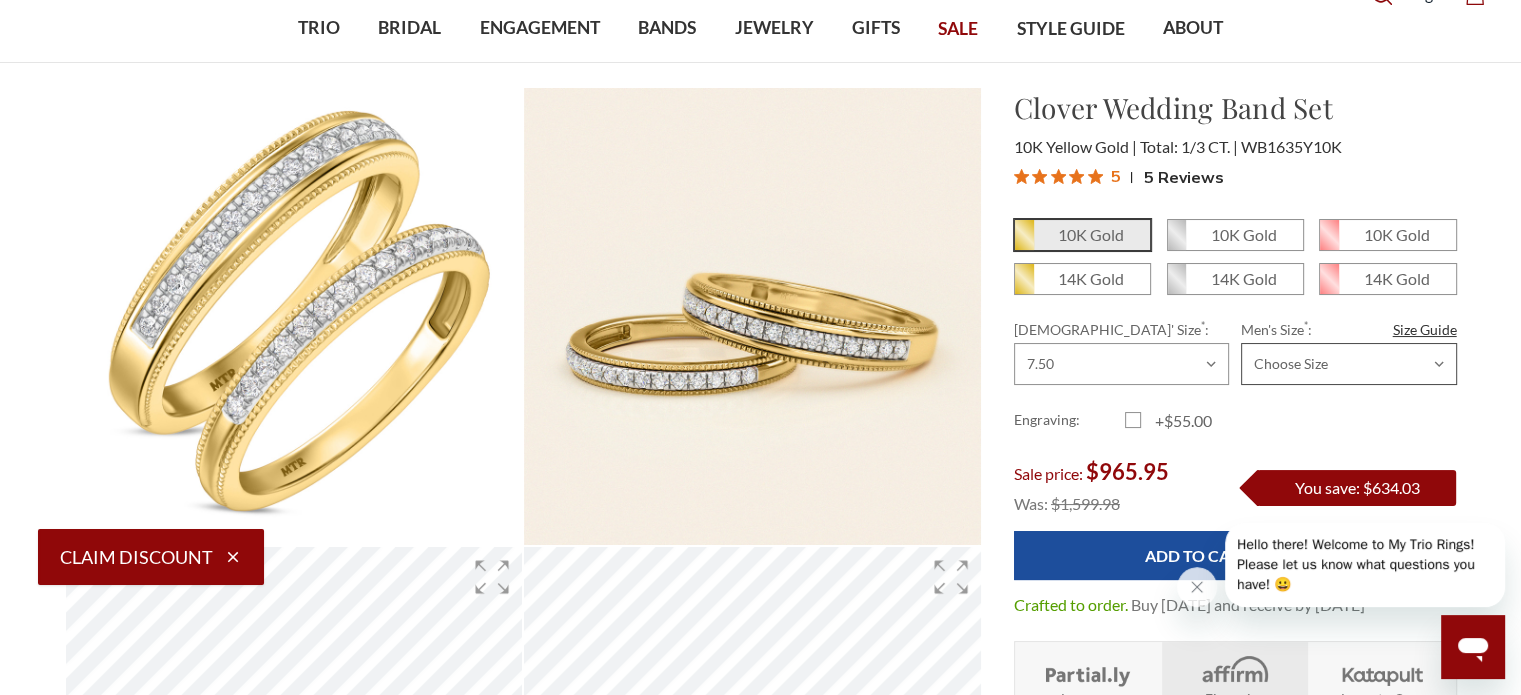 click on "Choose Size
6.00
6.25
6.50
6.75
7.00
7.25
7.50
7.75
8.00
8.25
8.50
8.75
9.00
9.25
9.50
9.75
10.00
10.25
10.50
10.75
11.00
11.25
11.50
11.75
12.00
12.25
12.50
12.75
13.00
13.25
13.50
13.75
14.00
14.25
14.50
14.75
15.00
15.25
15.50
15.75
16.00" at bounding box center [1348, 364] 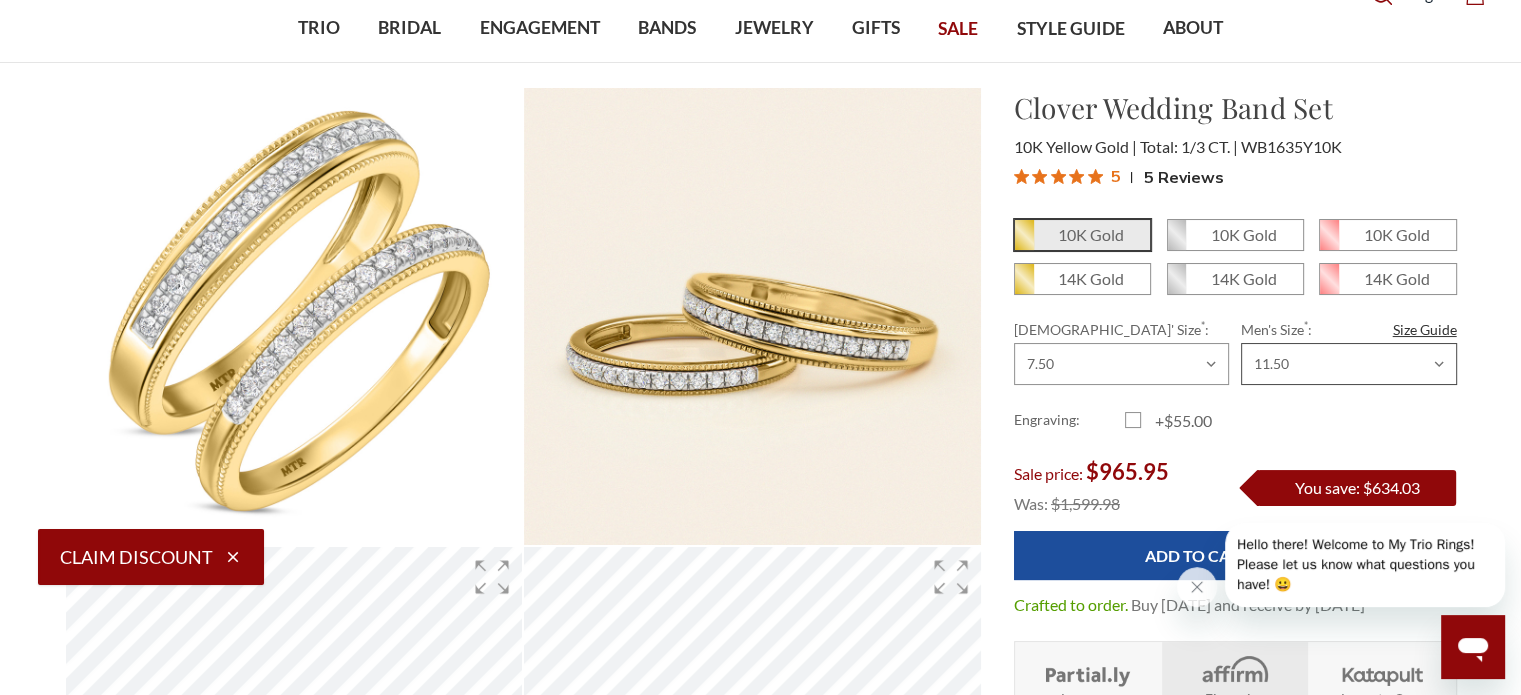 click on "Choose Size
6.00
6.25
6.50
6.75
7.00
7.25
7.50
7.75
8.00
8.25
8.50
8.75
9.00
9.25
9.50
9.75
10.00
10.25
10.50
10.75
11.00
11.25
11.50
11.75
12.00
12.25
12.50
12.75
13.00
13.25
13.50
13.75
14.00
14.25
14.50
14.75
15.00
15.25
15.50
15.75
16.00" at bounding box center (1348, 364) 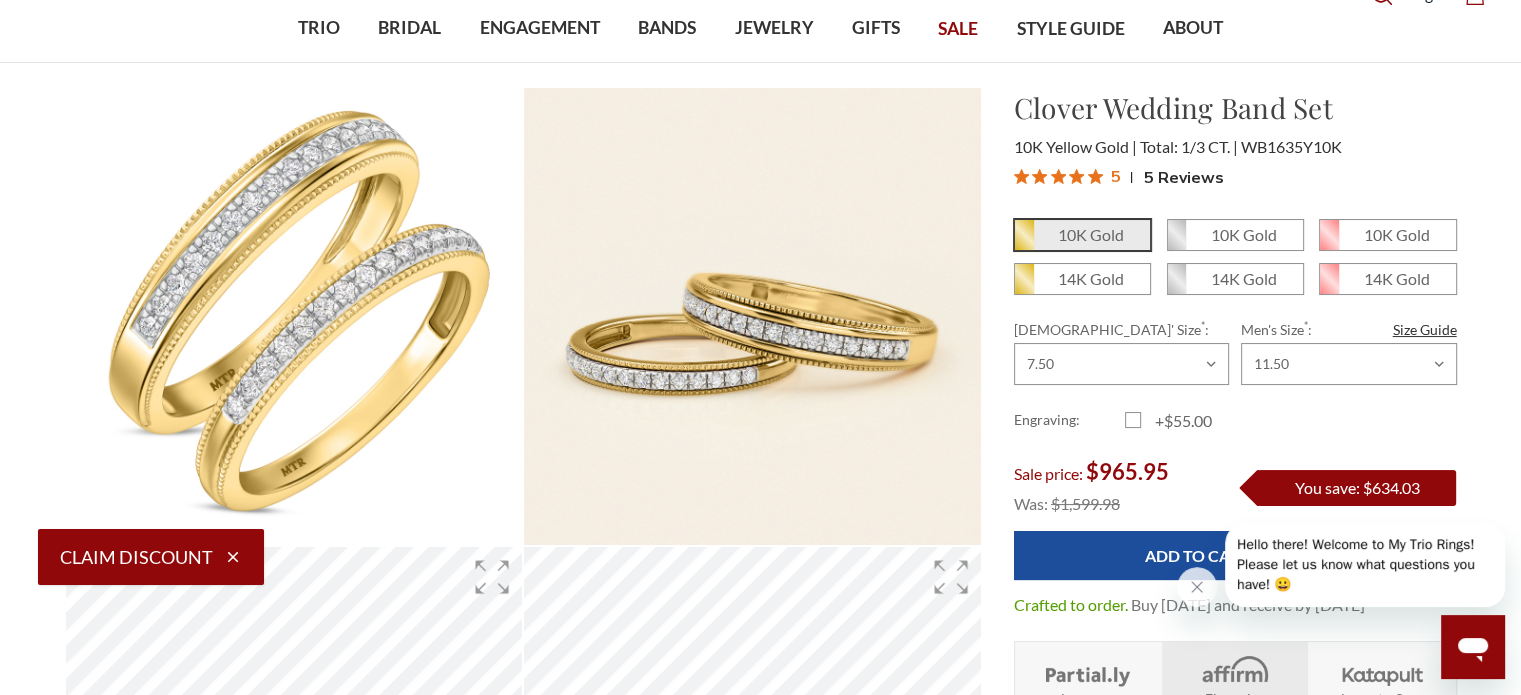 scroll, scrollTop: 0, scrollLeft: 0, axis: both 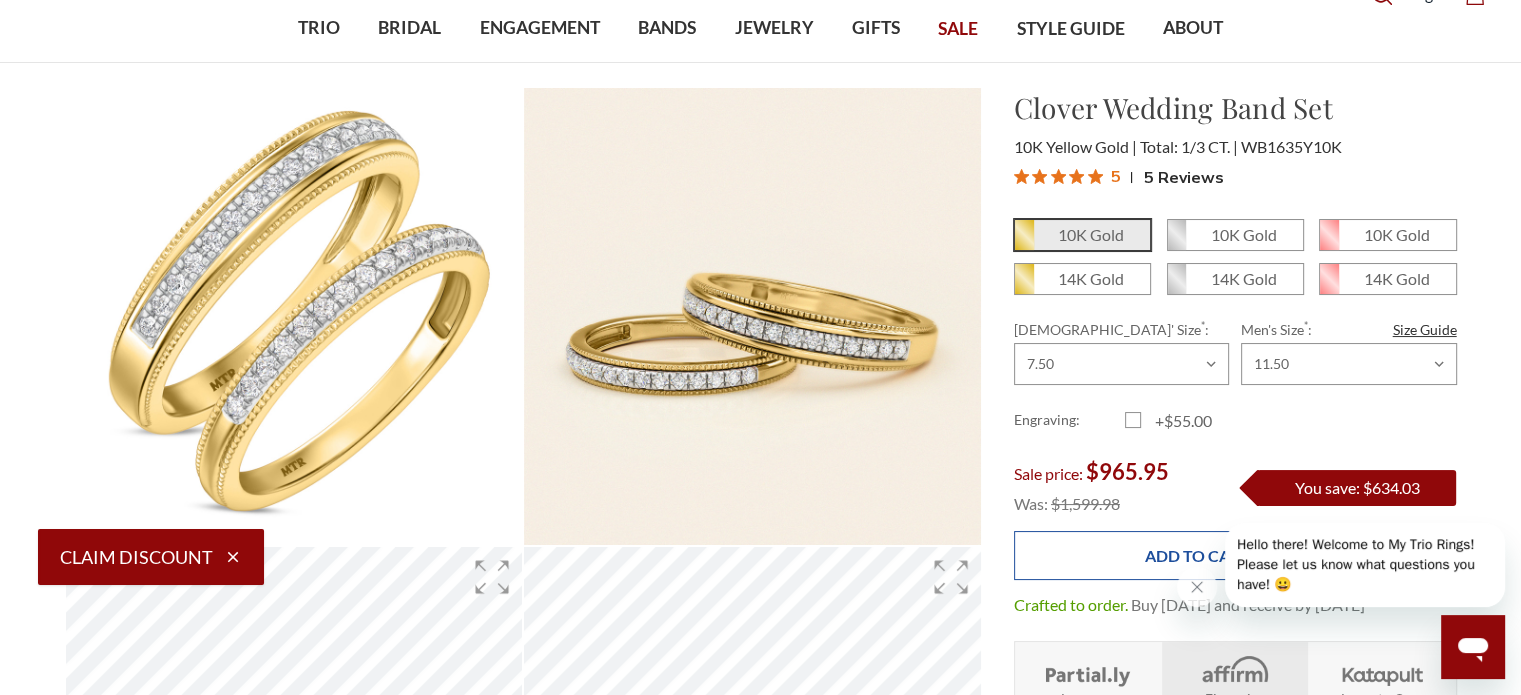 click on "Add to Cart" at bounding box center (1197, 555) 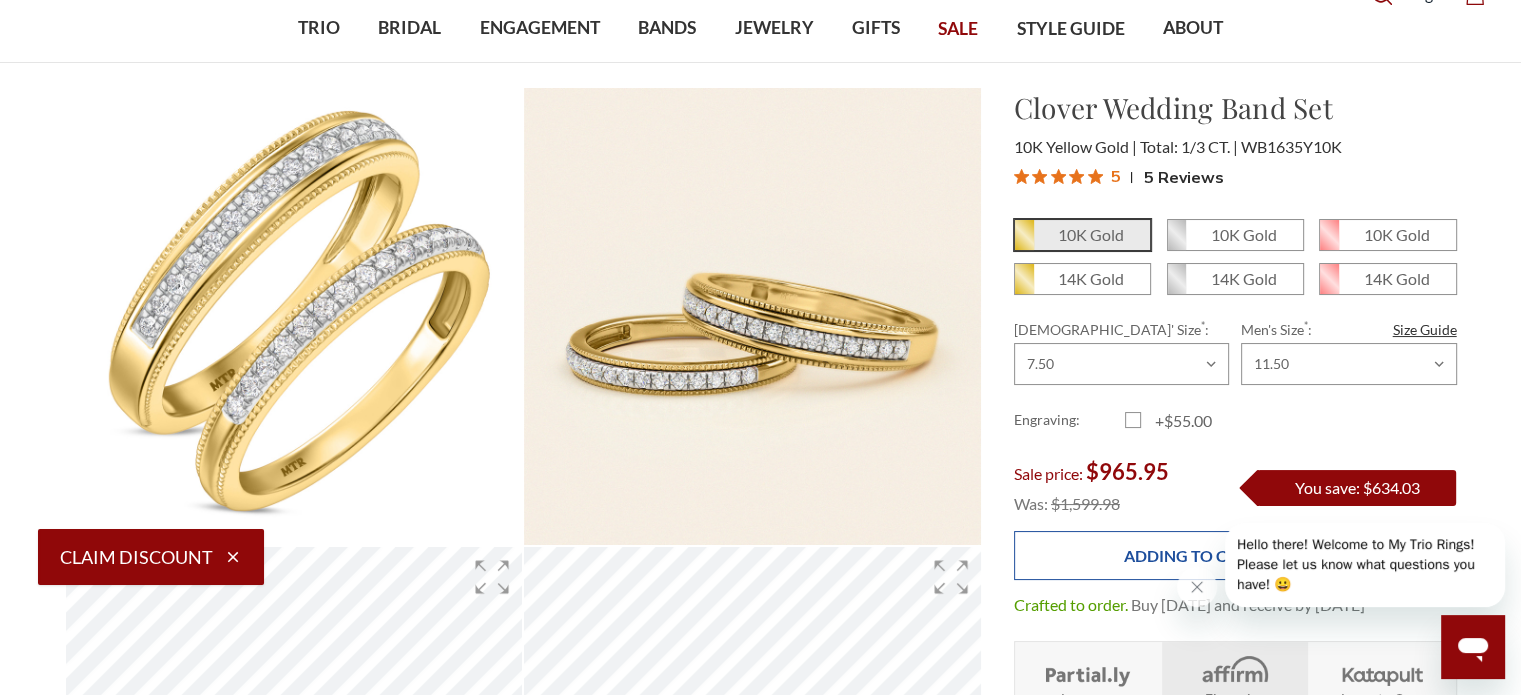 type on "Add to Cart" 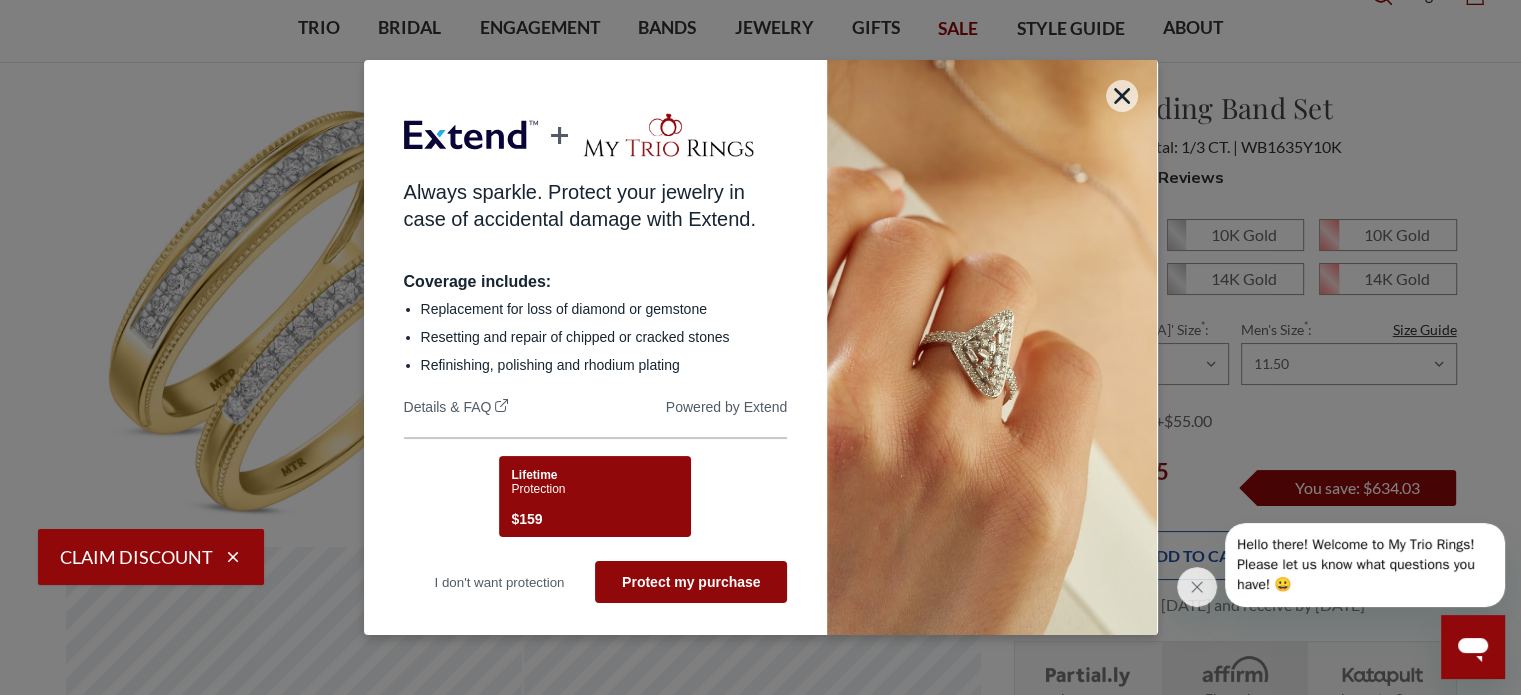 scroll, scrollTop: 0, scrollLeft: 0, axis: both 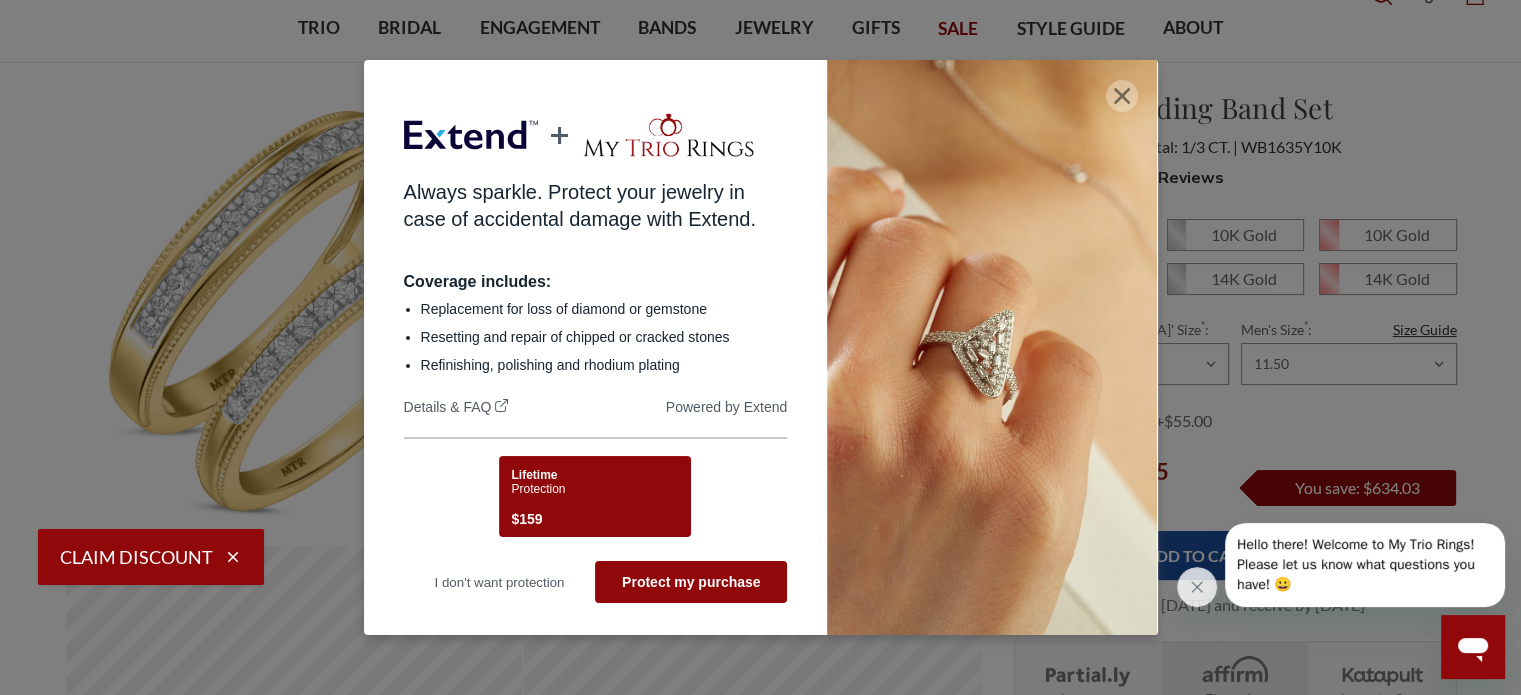 click 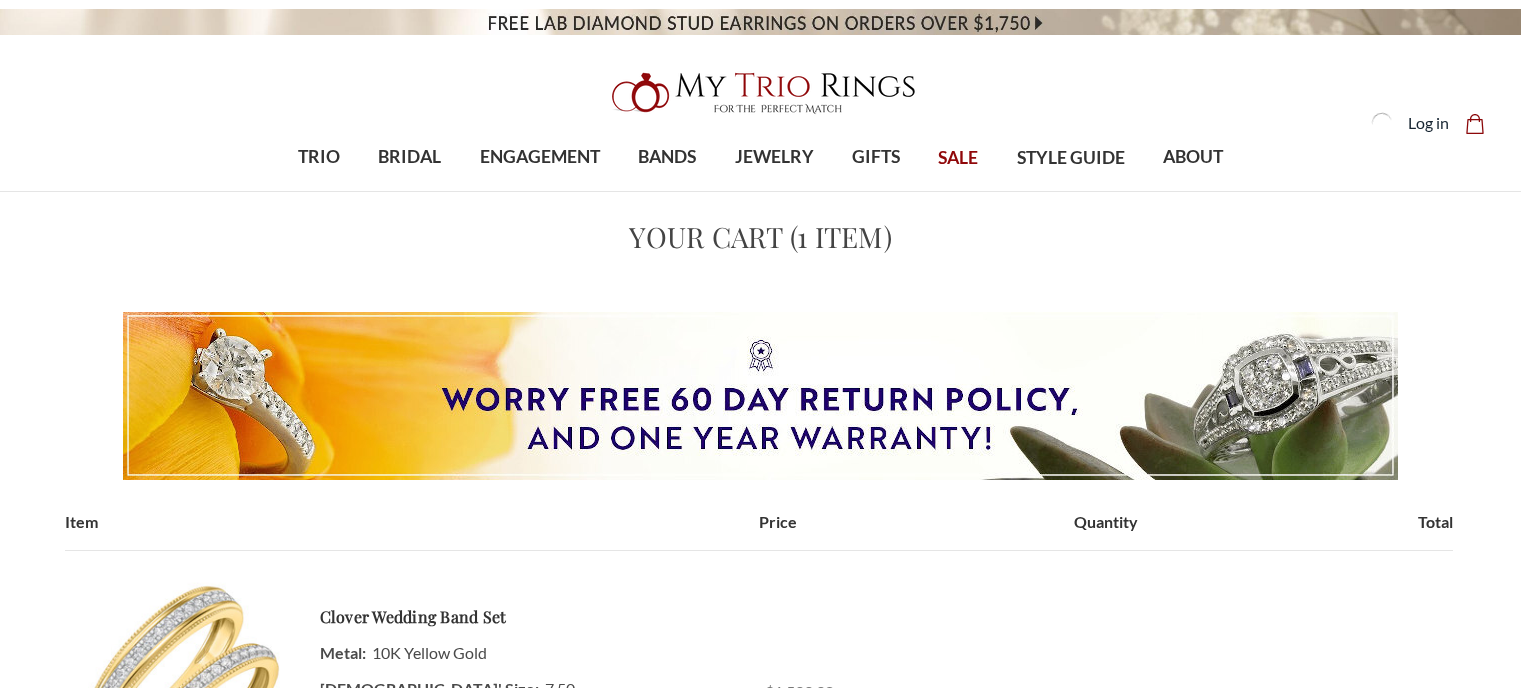 scroll, scrollTop: 0, scrollLeft: 0, axis: both 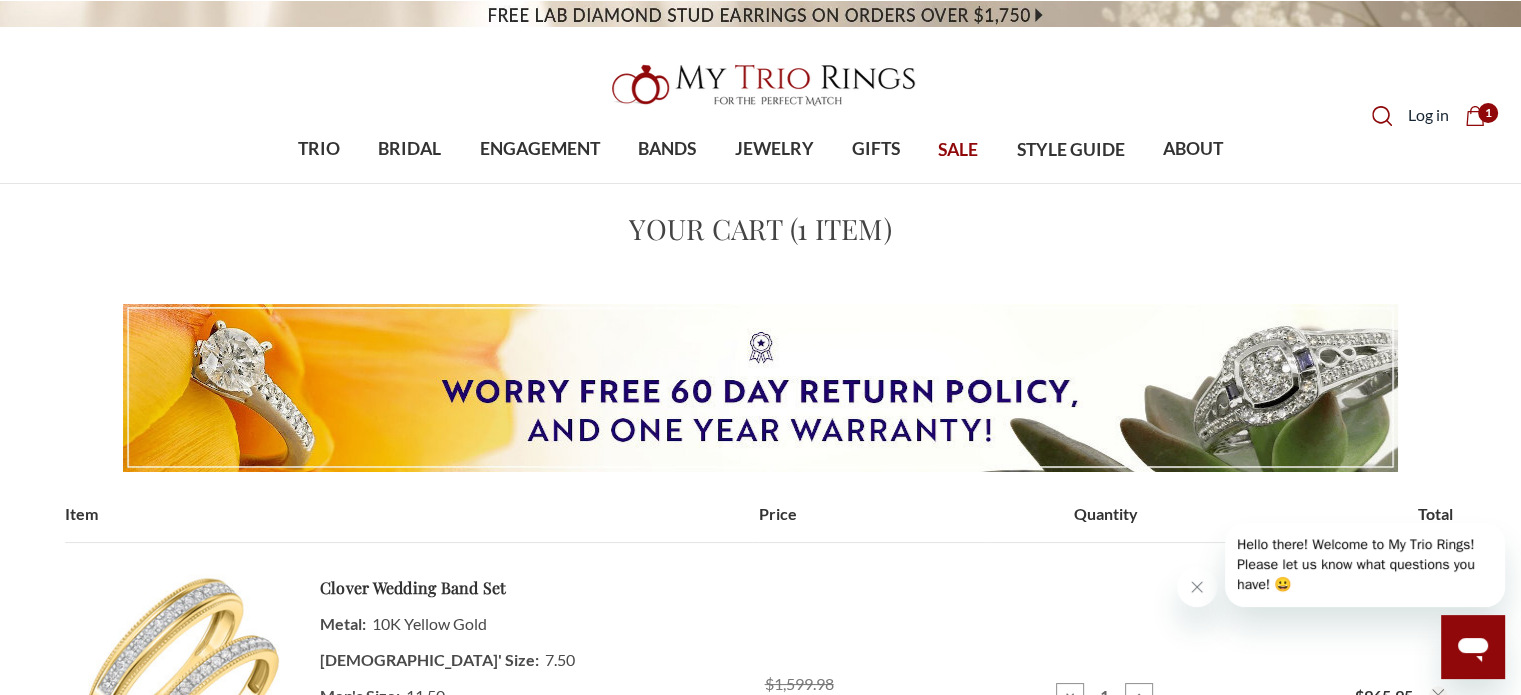 click on "1" at bounding box center [1488, 113] 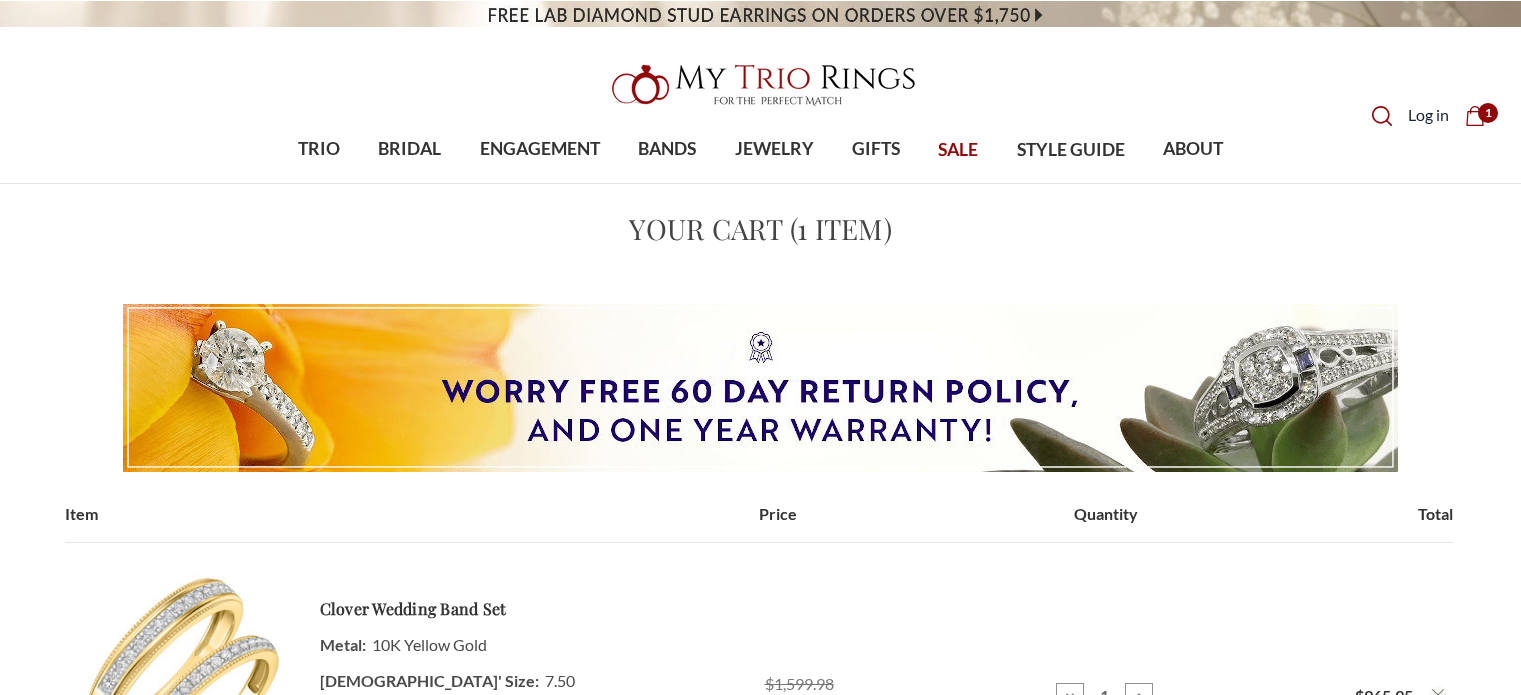 scroll, scrollTop: 0, scrollLeft: 0, axis: both 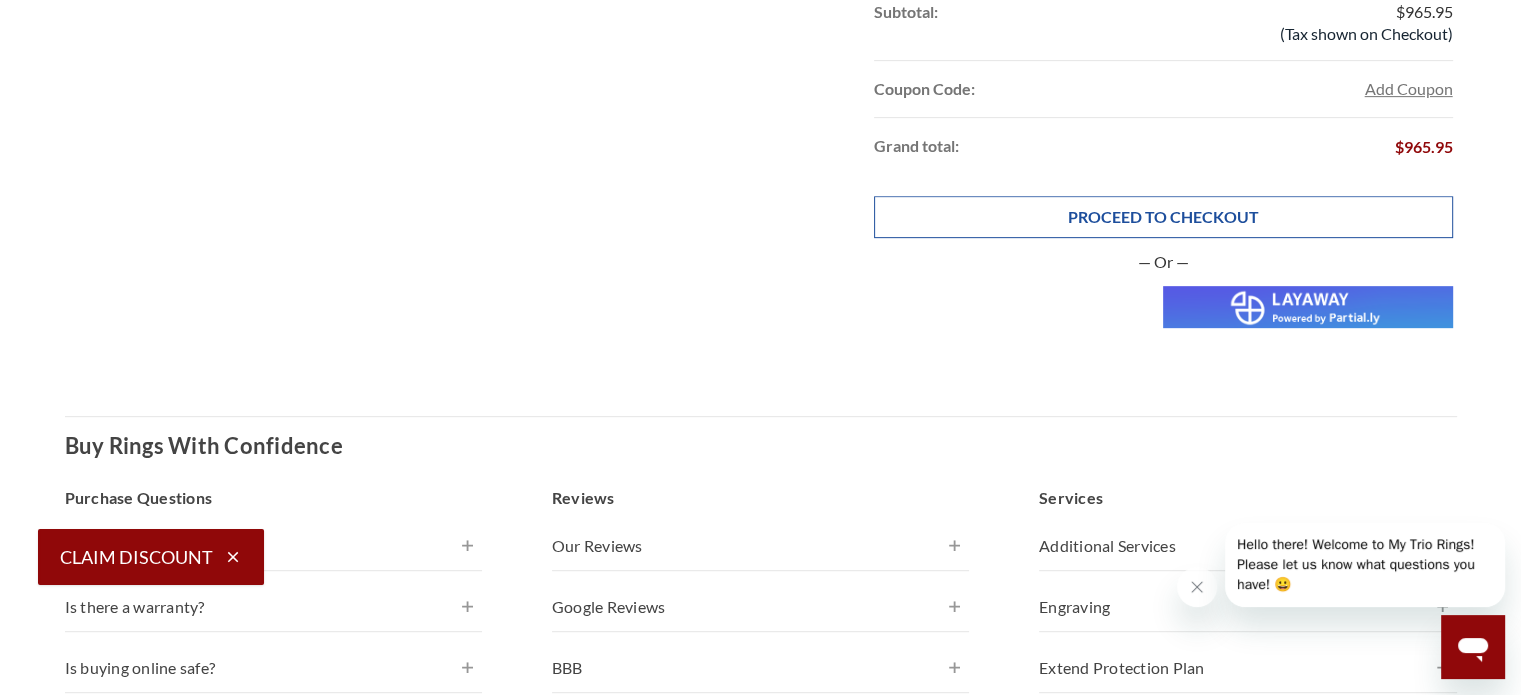 click on "PROCEED TO CHECKOUT" at bounding box center (1163, 217) 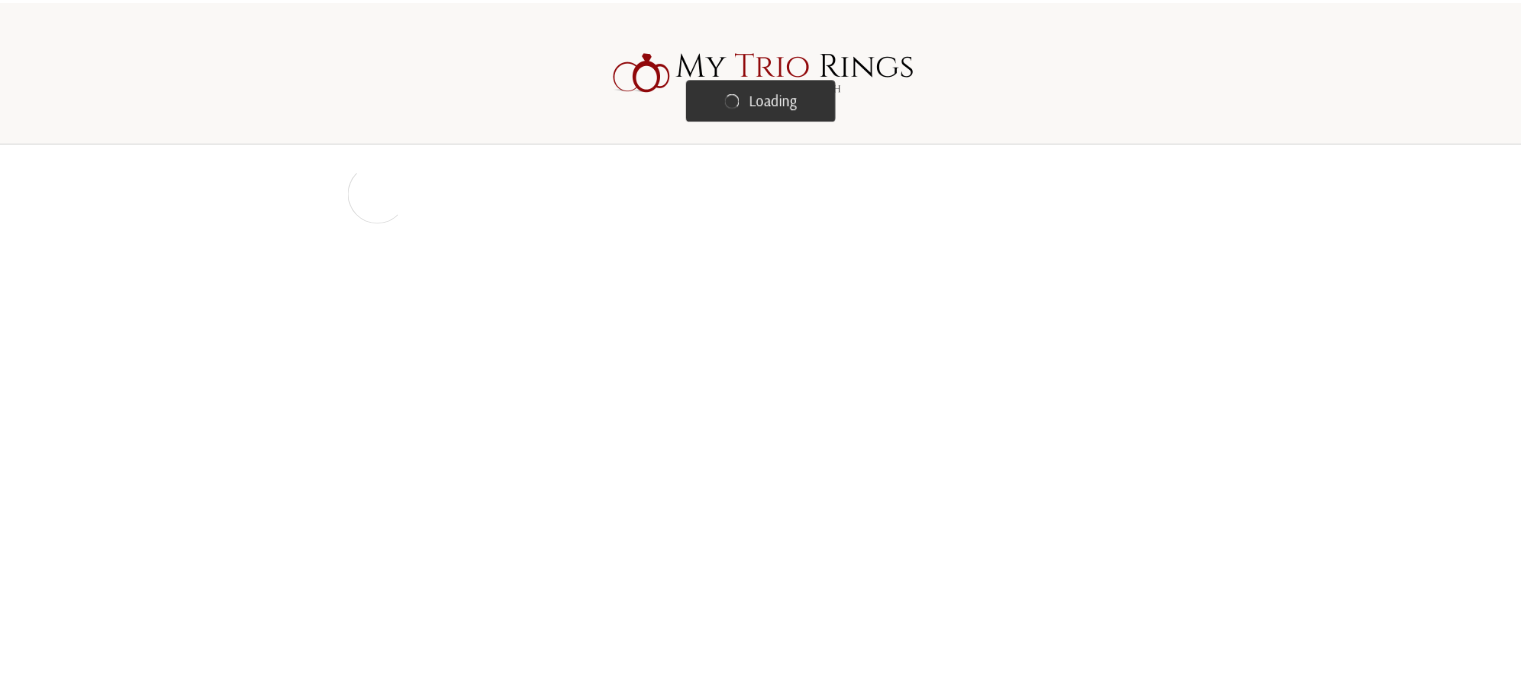 scroll, scrollTop: 0, scrollLeft: 0, axis: both 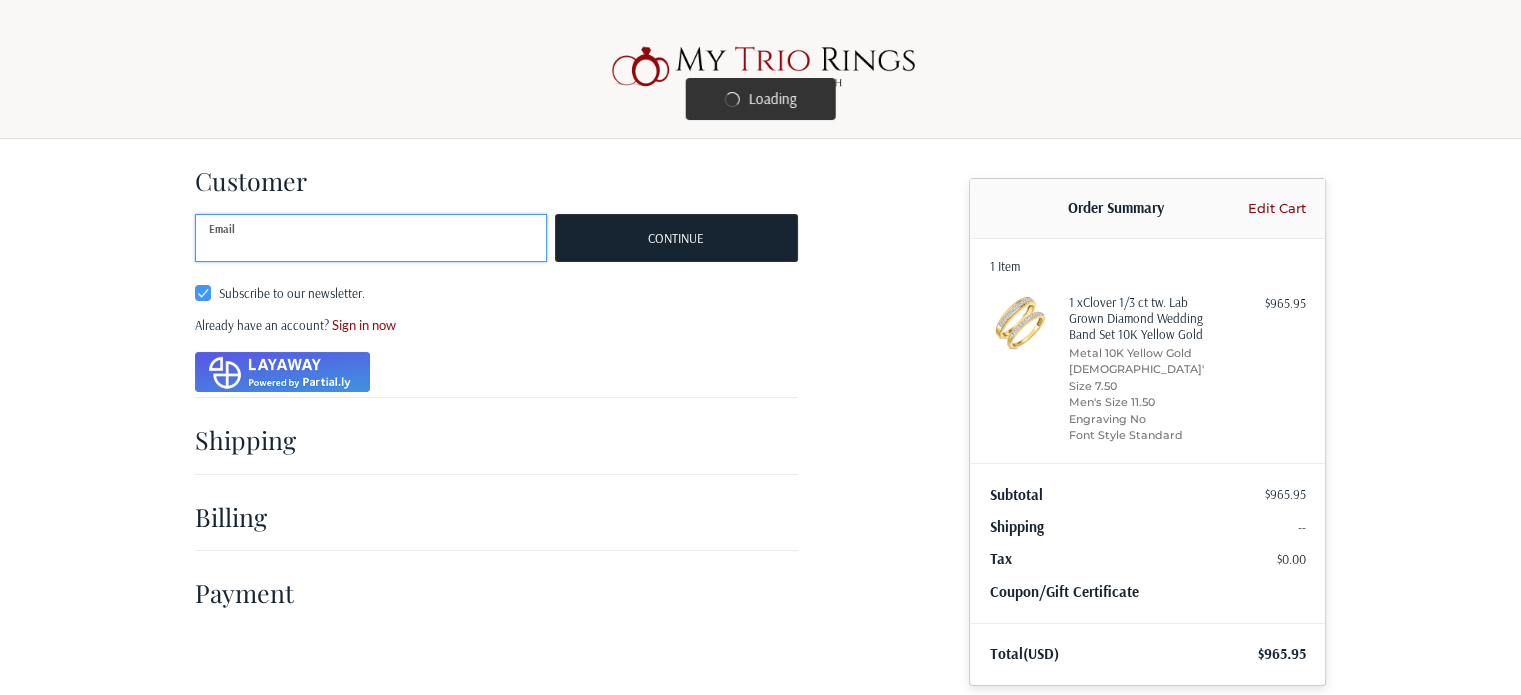 checkbox on "true" 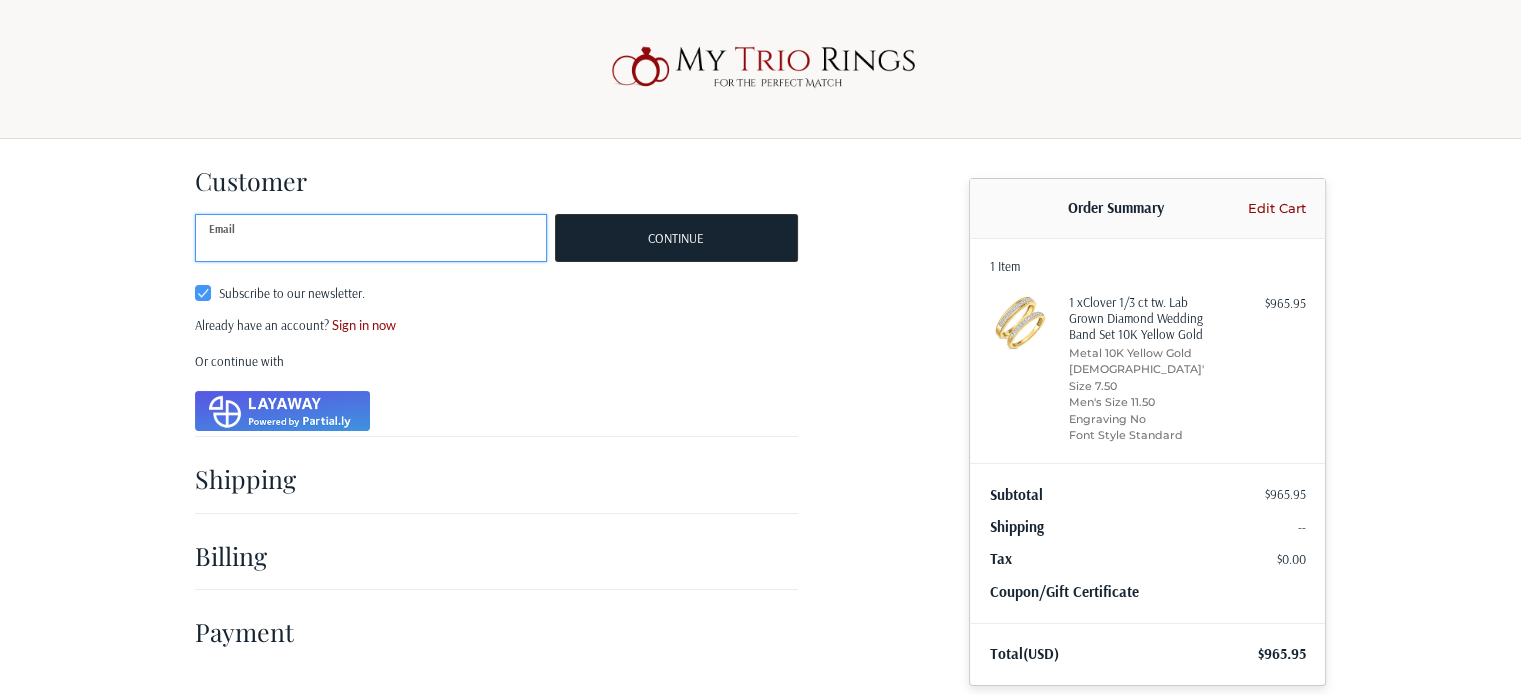 scroll, scrollTop: 0, scrollLeft: 0, axis: both 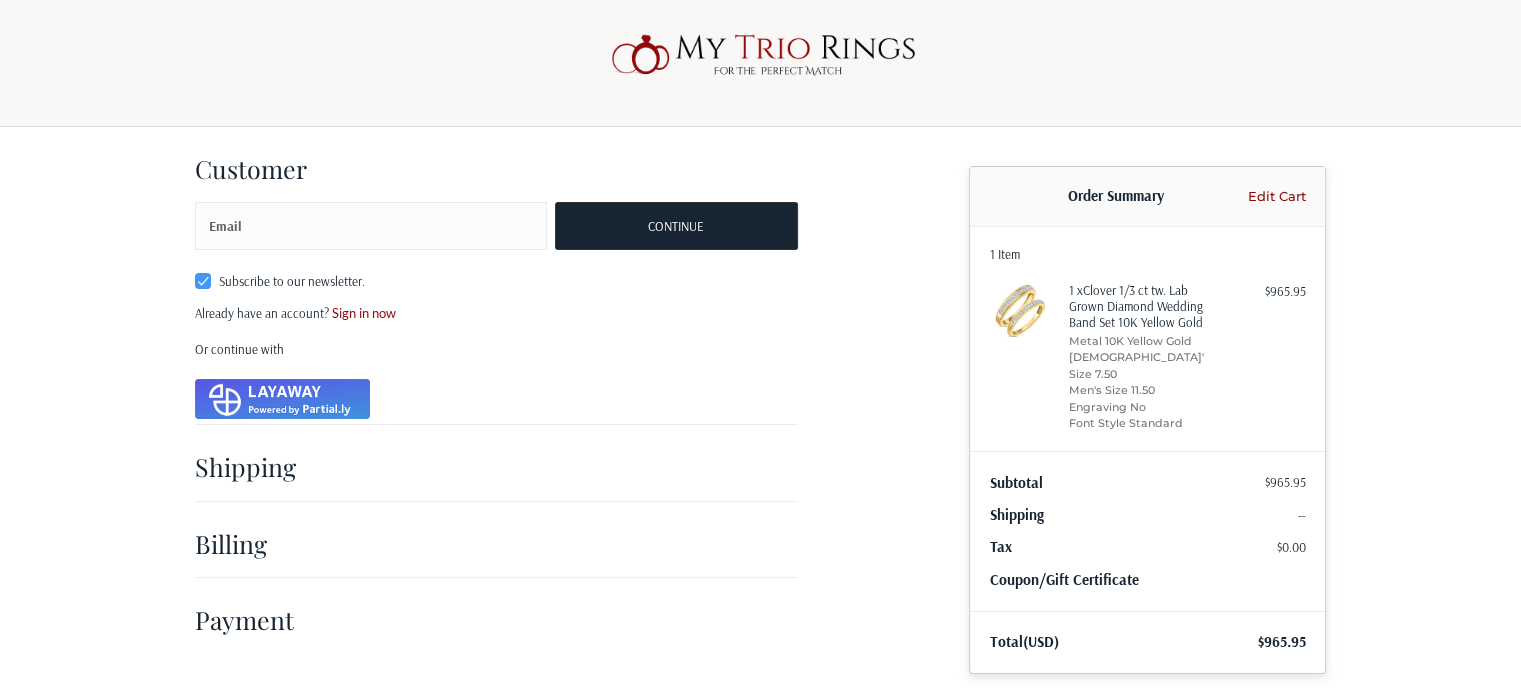 click on "Shipping" at bounding box center [253, 466] 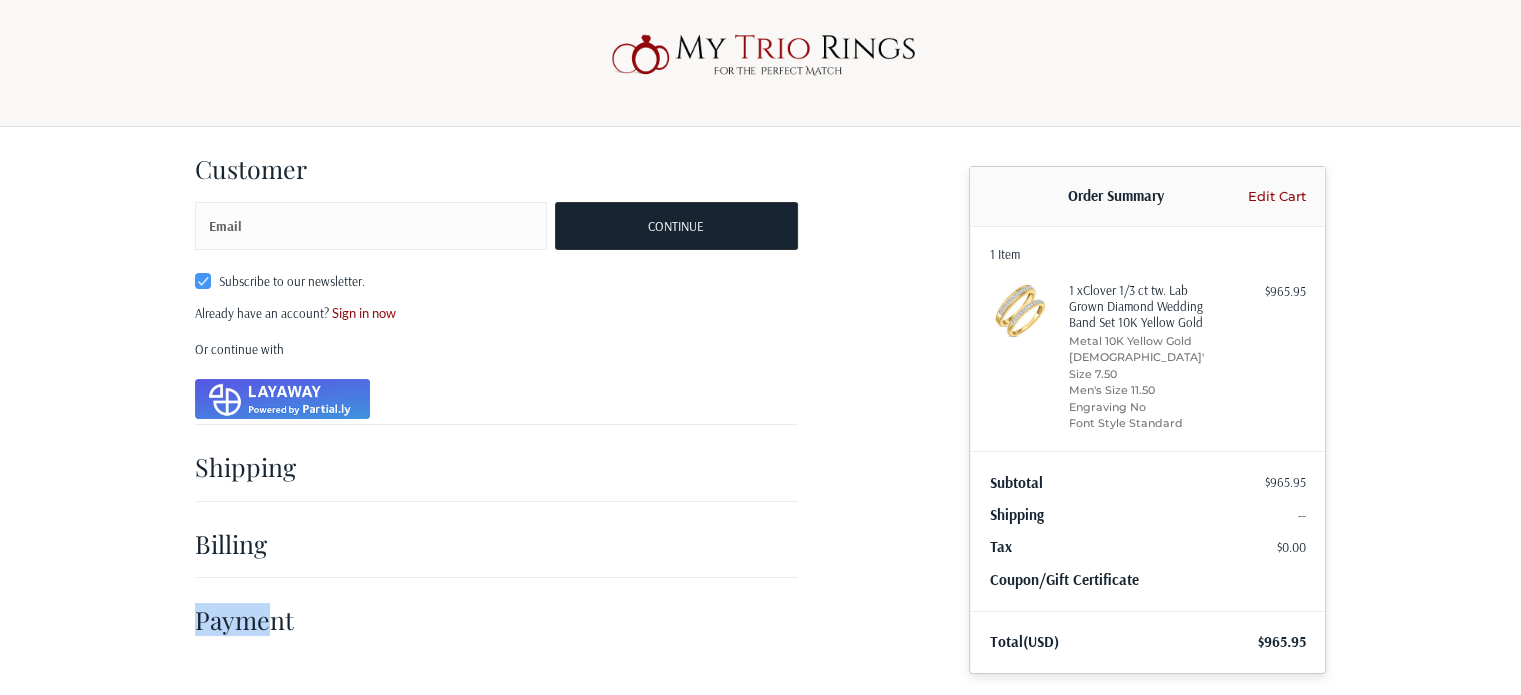 drag, startPoint x: 271, startPoint y: 599, endPoint x: 298, endPoint y: 427, distance: 174.1063 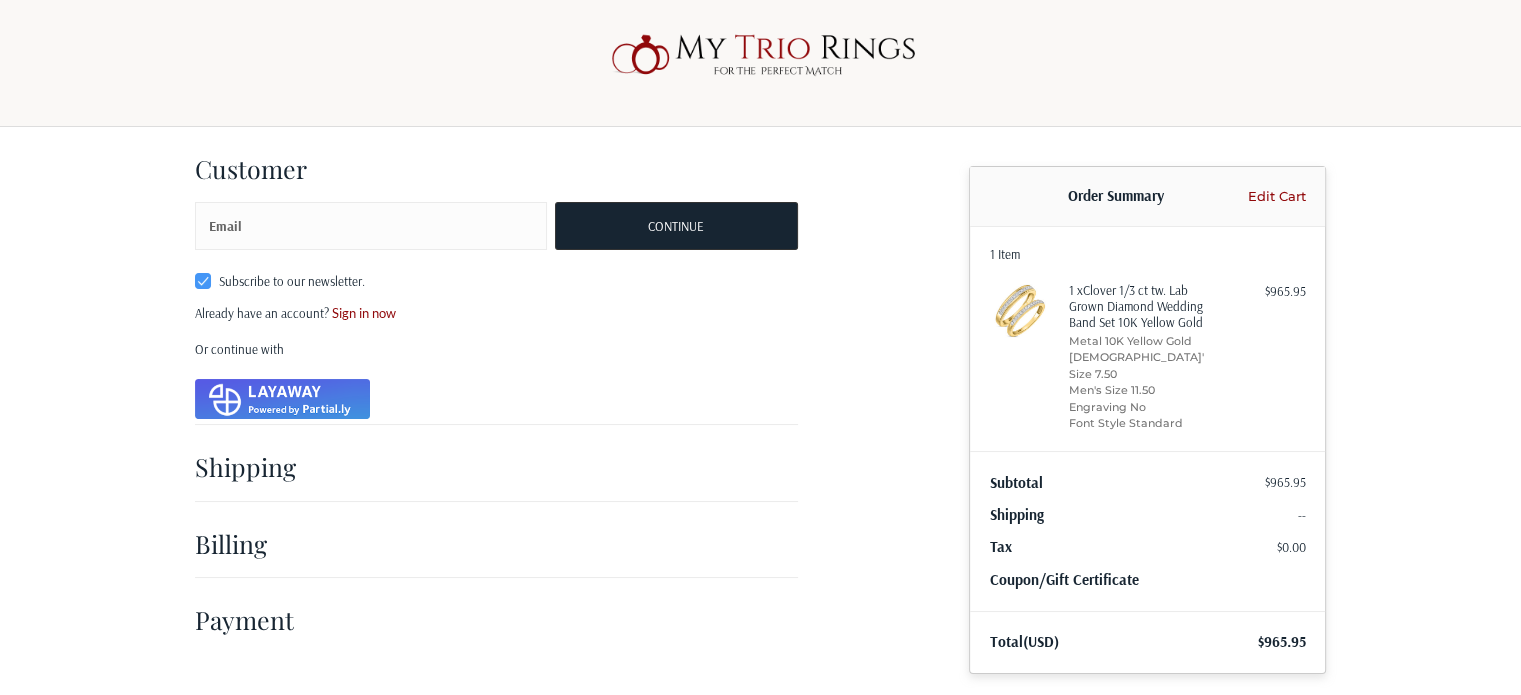 click on "Already have an account?   Sign in now" at bounding box center (496, 314) 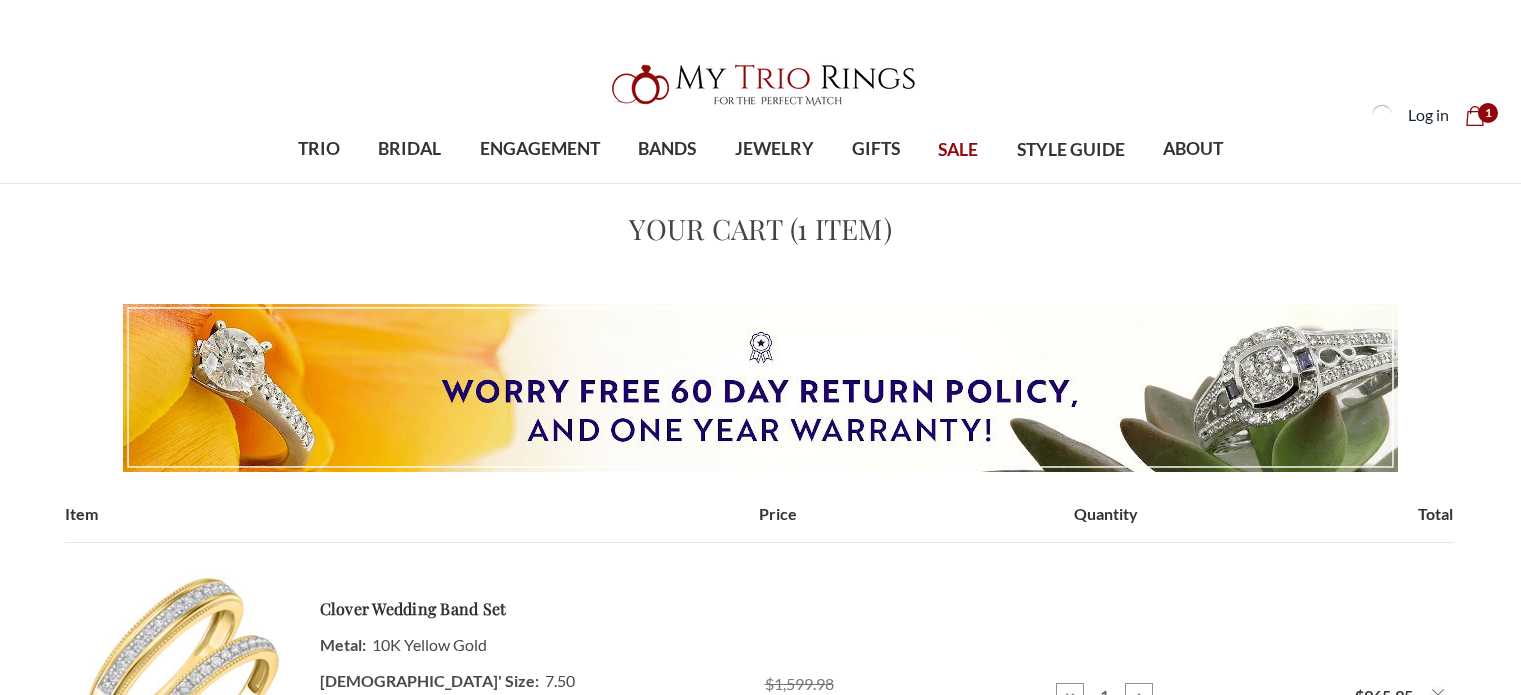 scroll, scrollTop: 889, scrollLeft: 0, axis: vertical 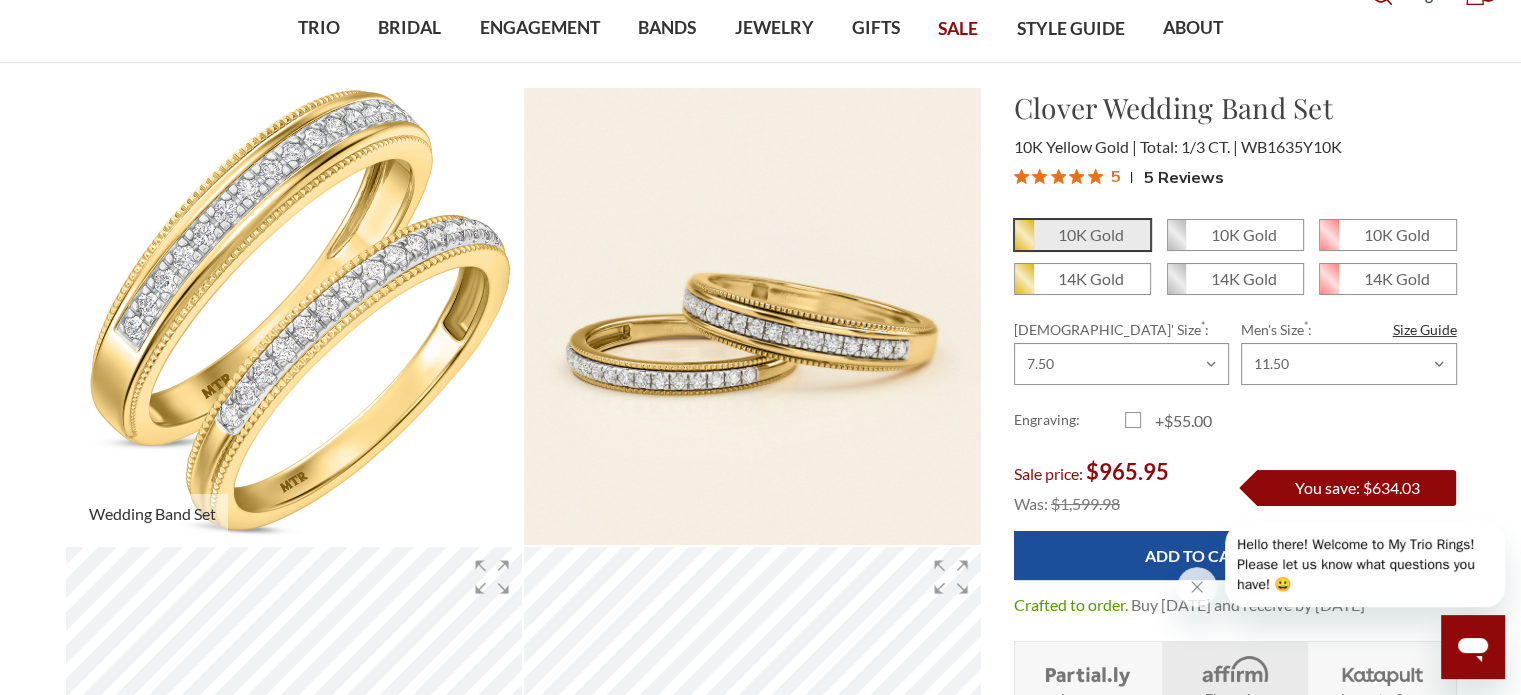 click at bounding box center (294, 316) 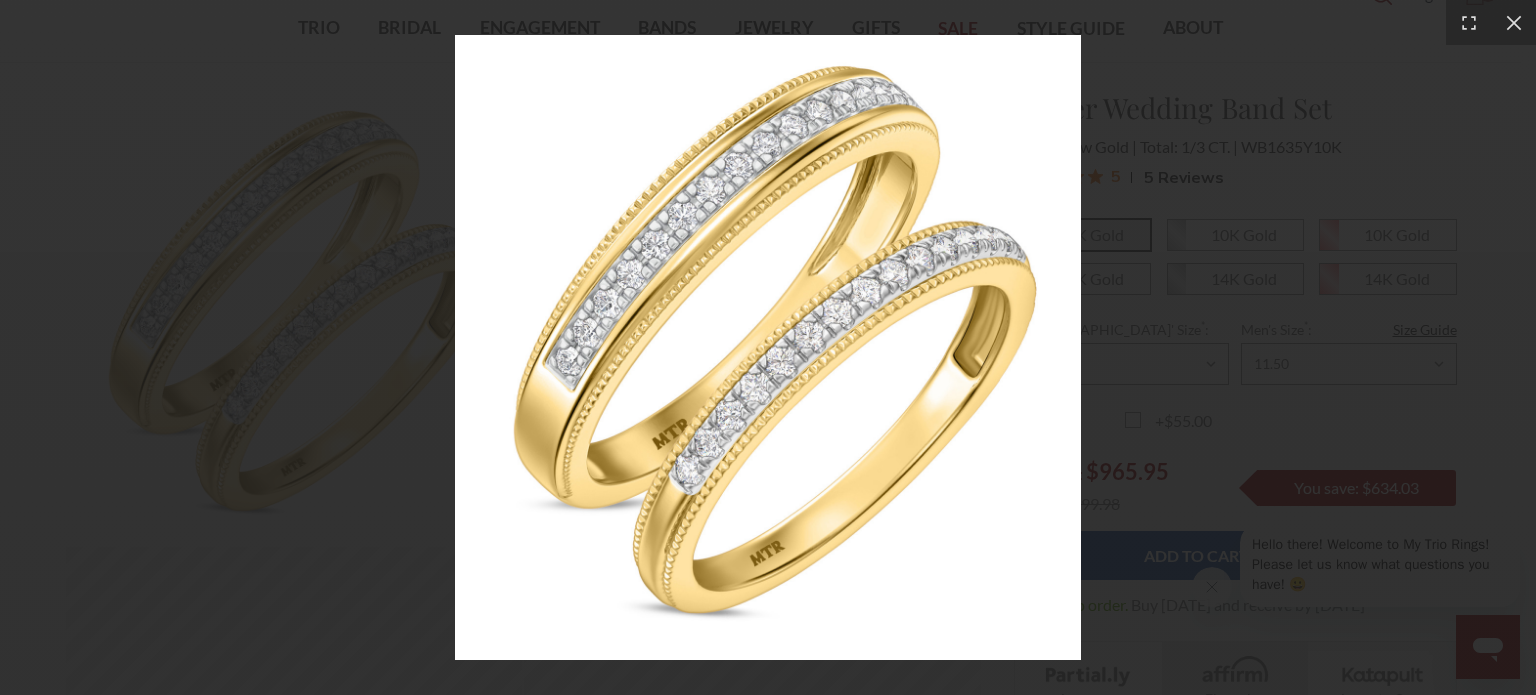 click at bounding box center (768, 348) 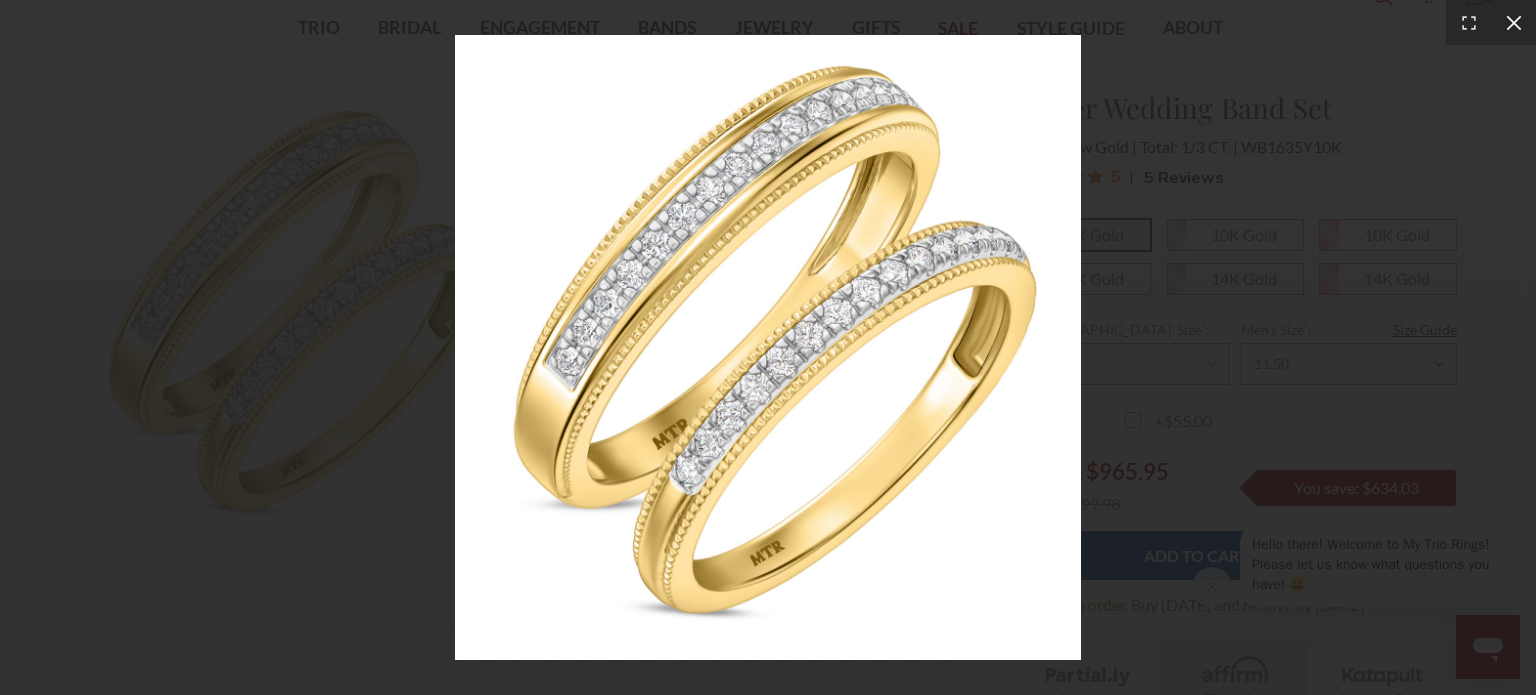 click 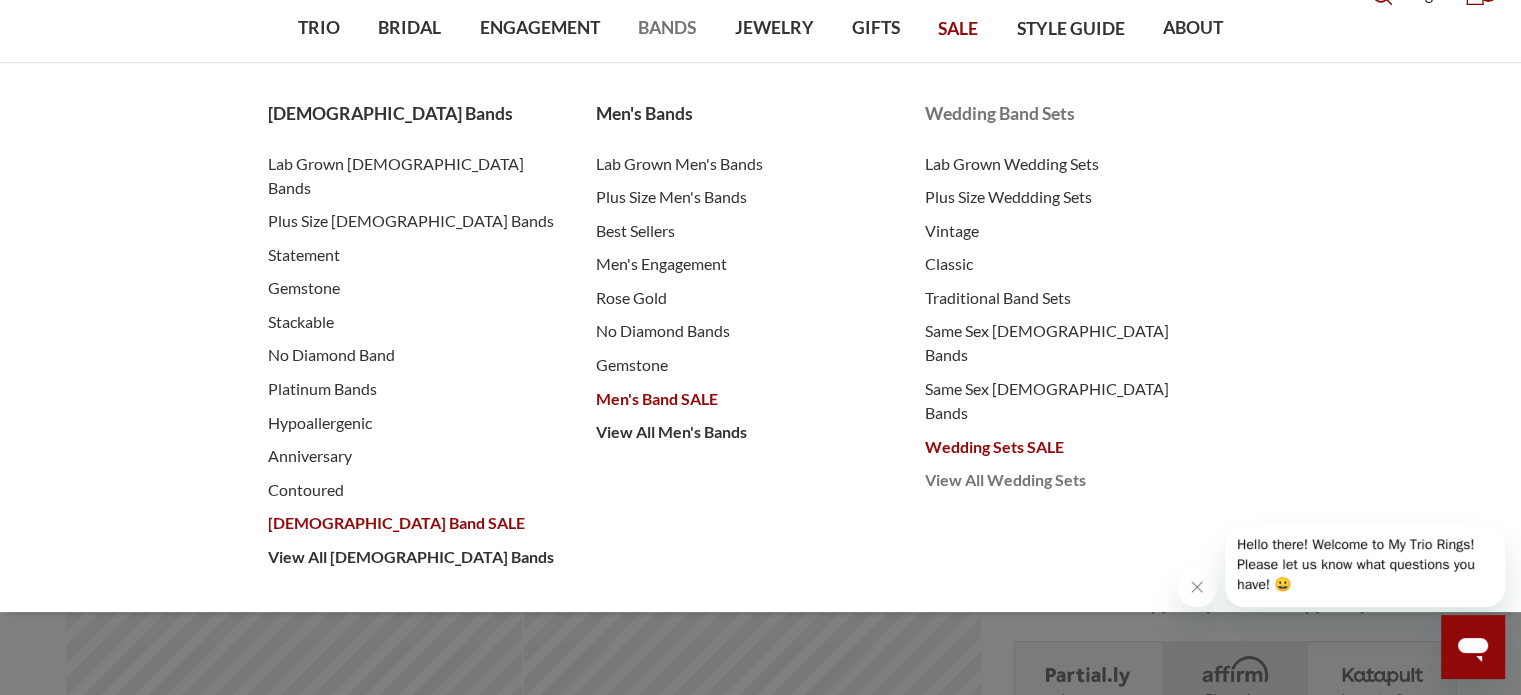 click on "View All Wedding Sets" at bounding box center [1069, 480] 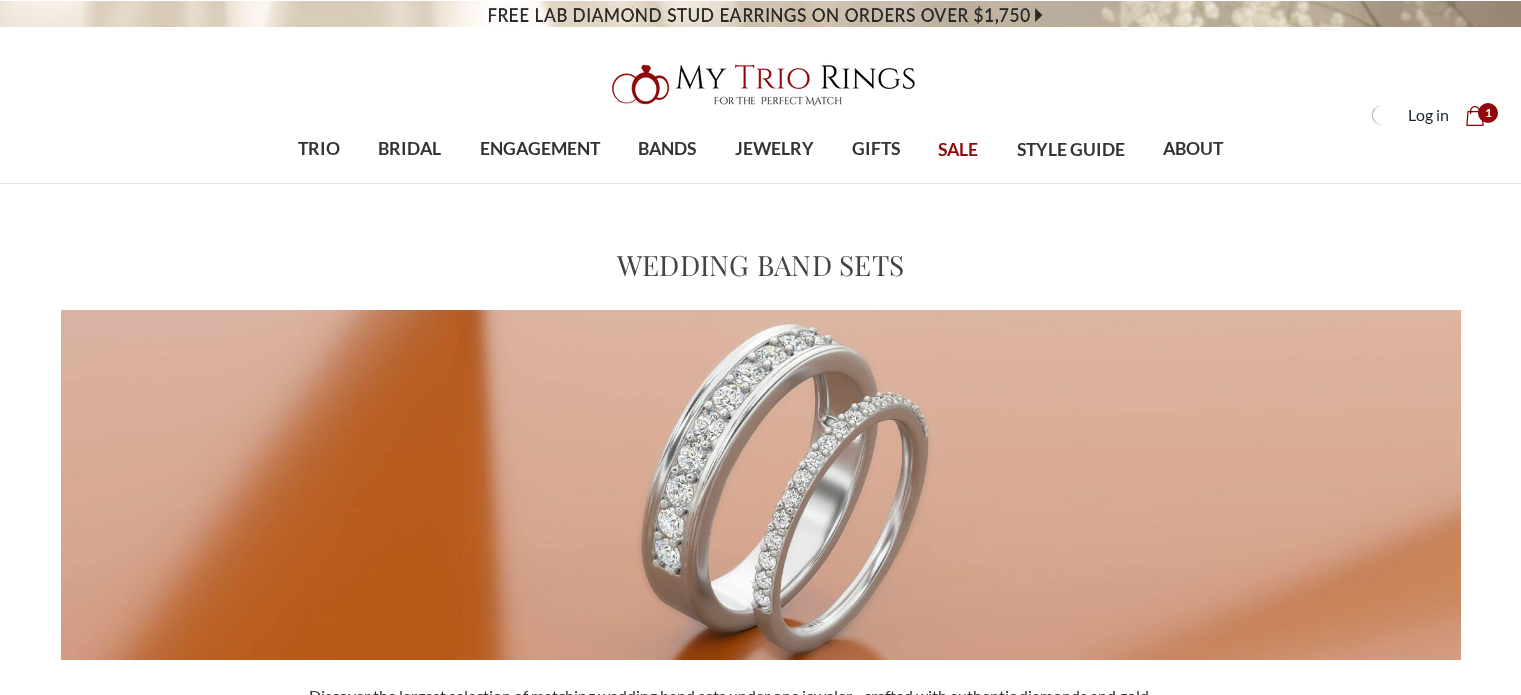 scroll, scrollTop: 0, scrollLeft: 0, axis: both 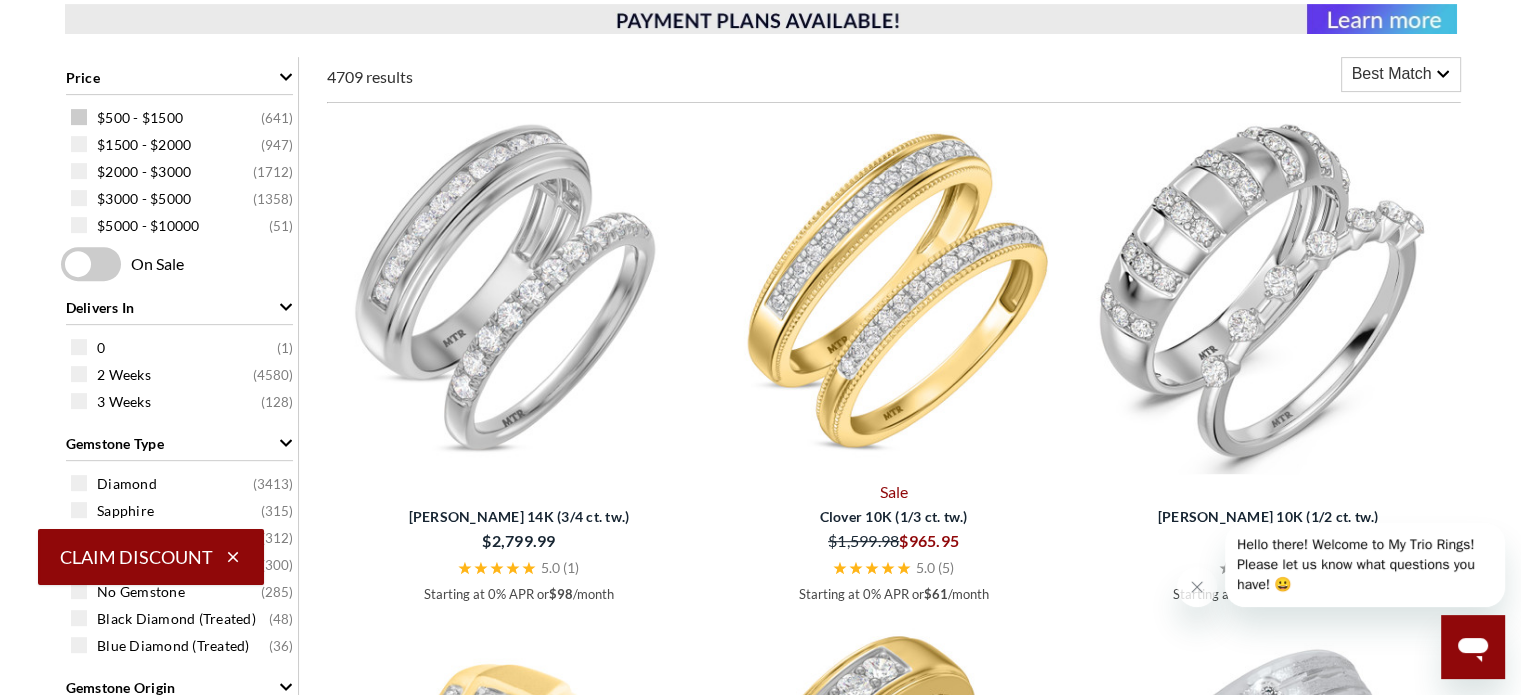 click at bounding box center (79, 117) 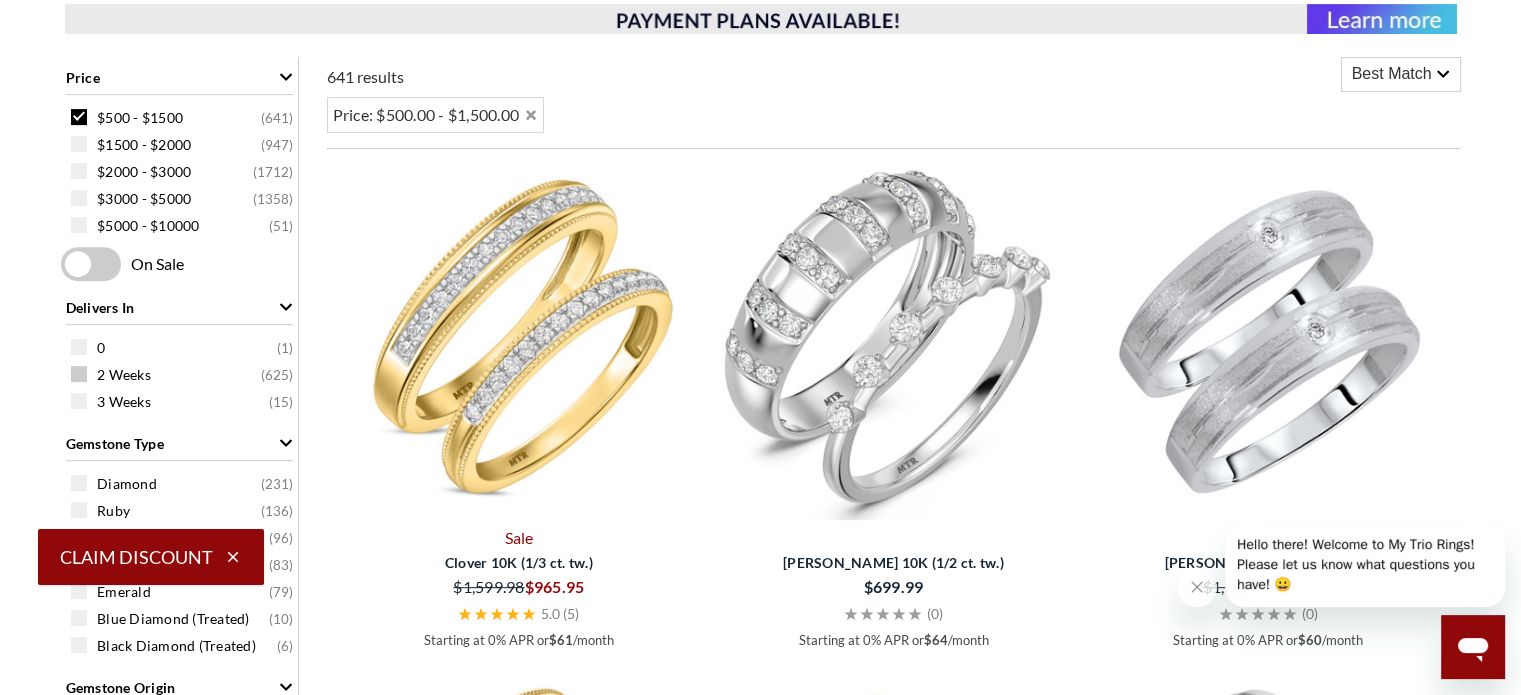 click at bounding box center (79, 374) 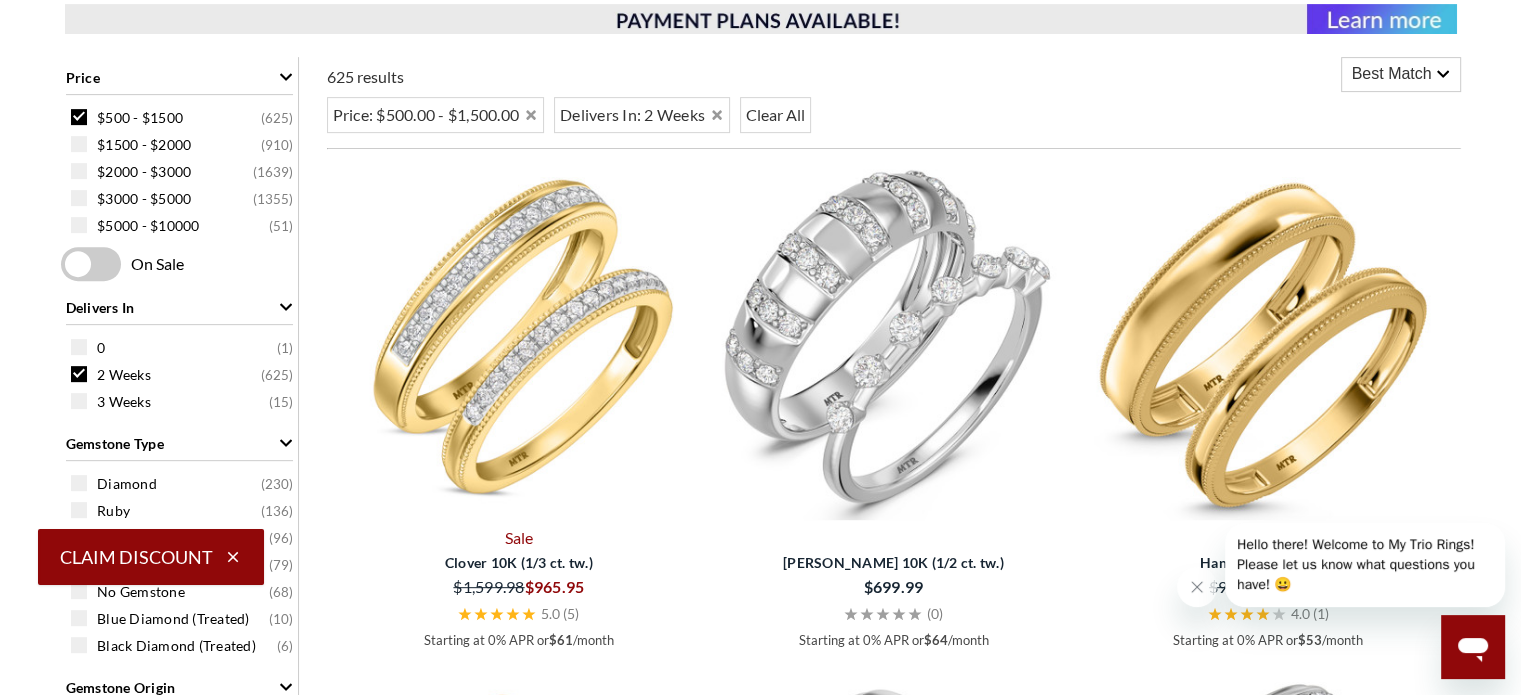 click on "Claim Discount" at bounding box center (151, 557) 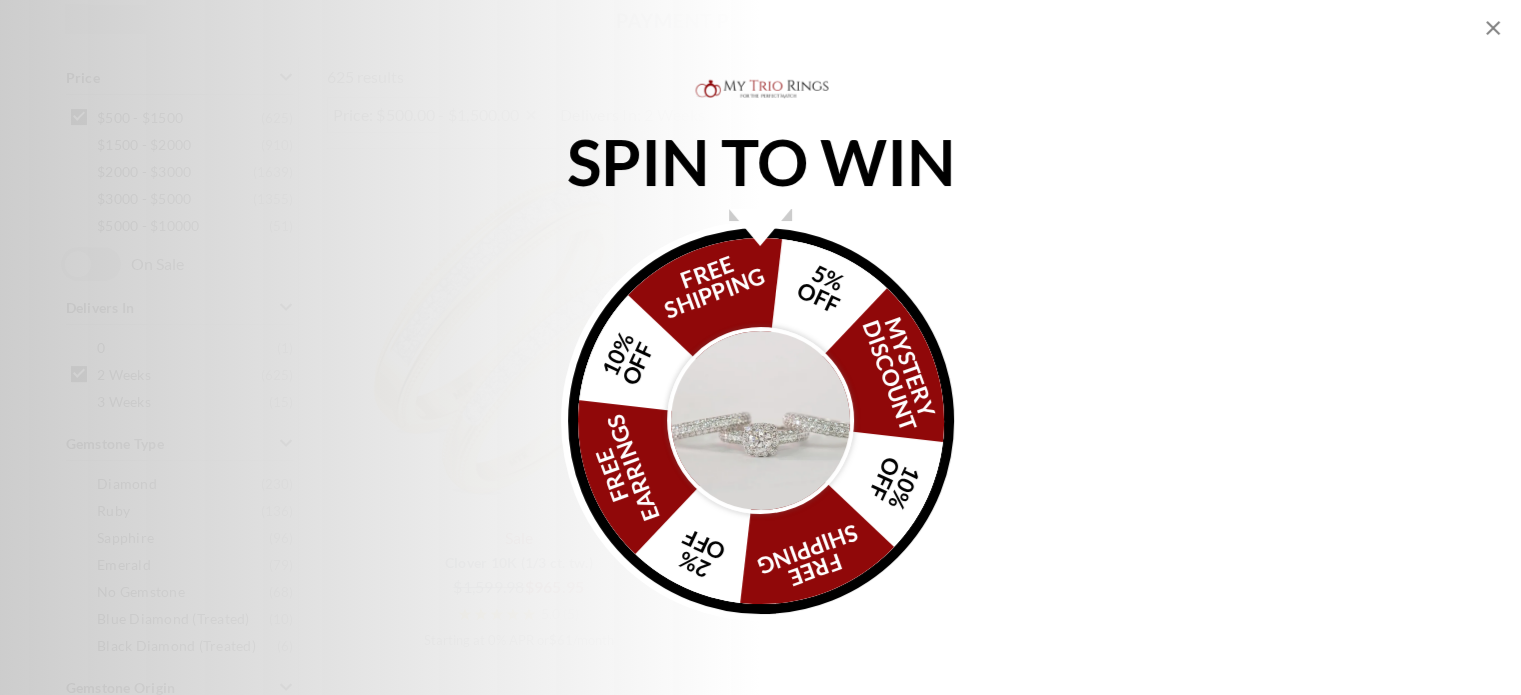 click at bounding box center (760, 227) 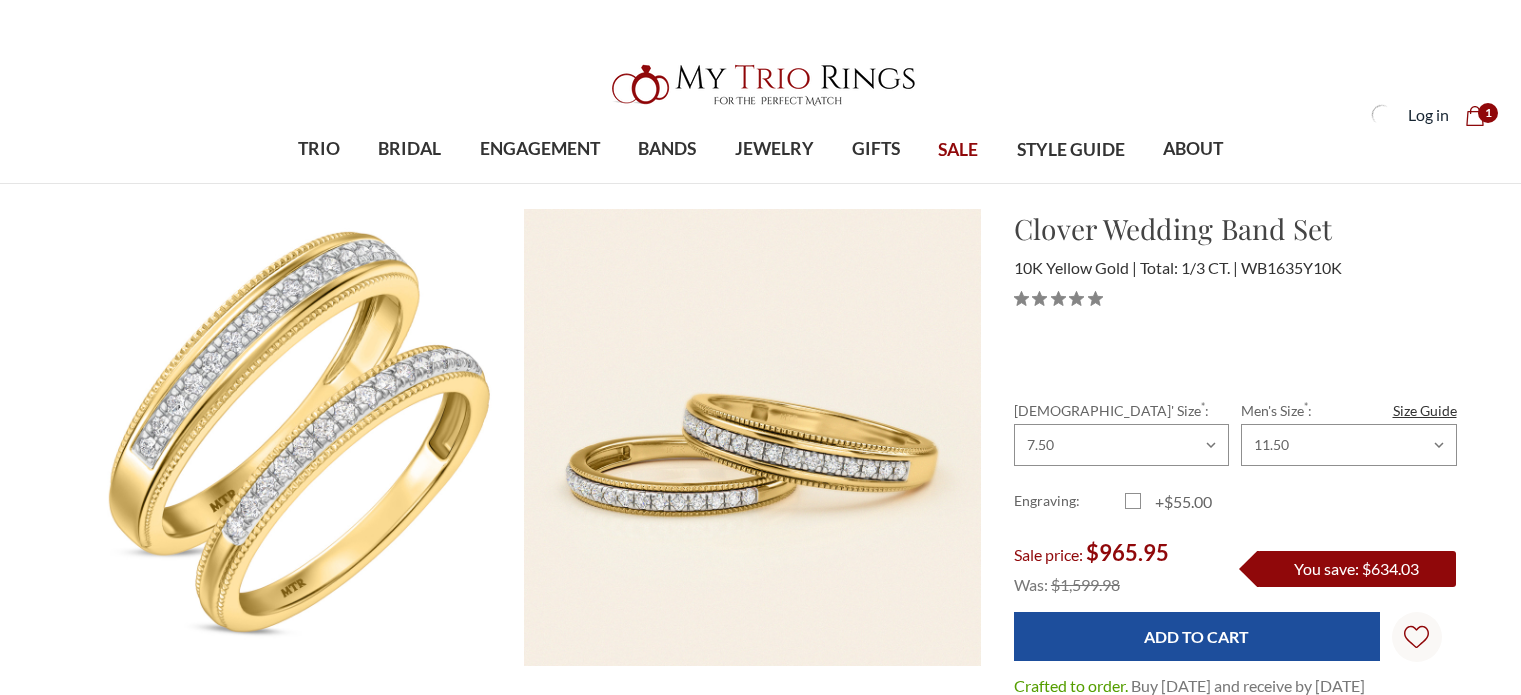 scroll, scrollTop: 121, scrollLeft: 0, axis: vertical 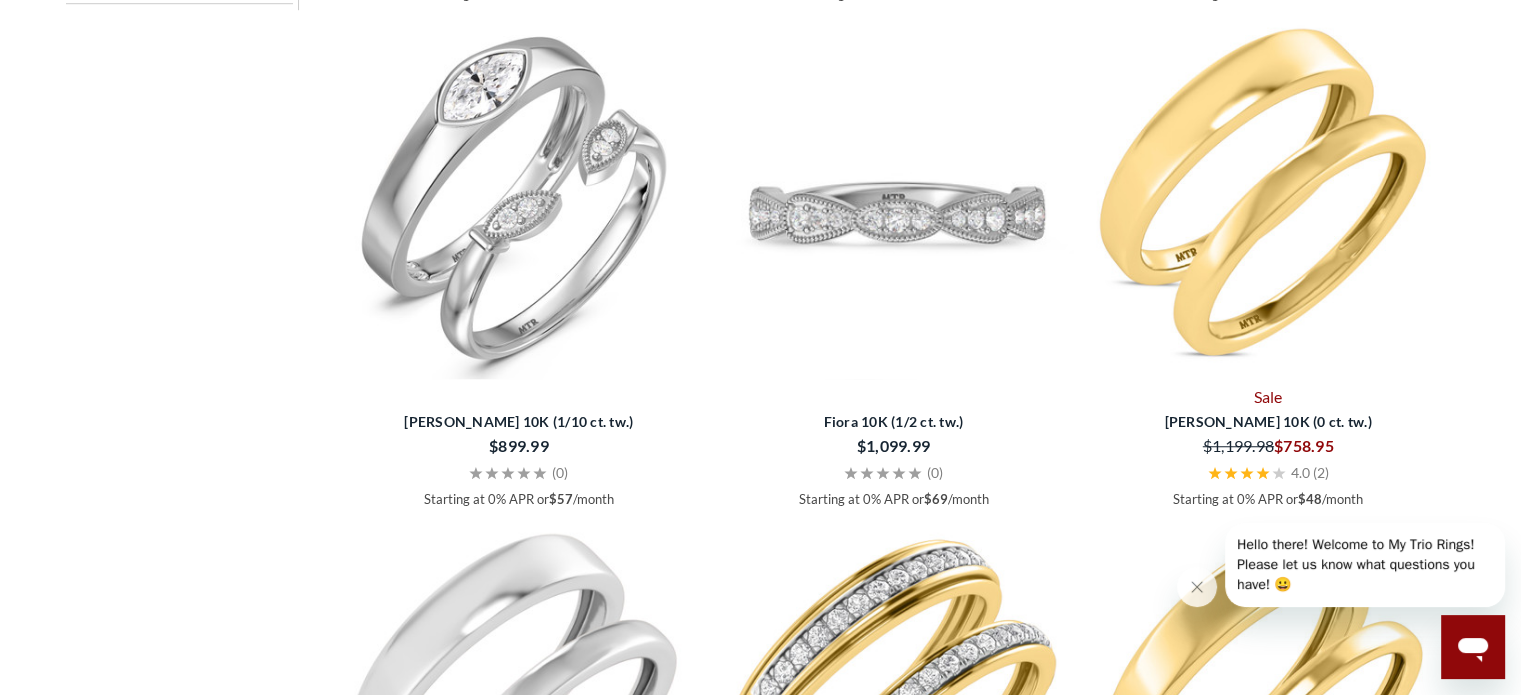 click at bounding box center [893, 199] 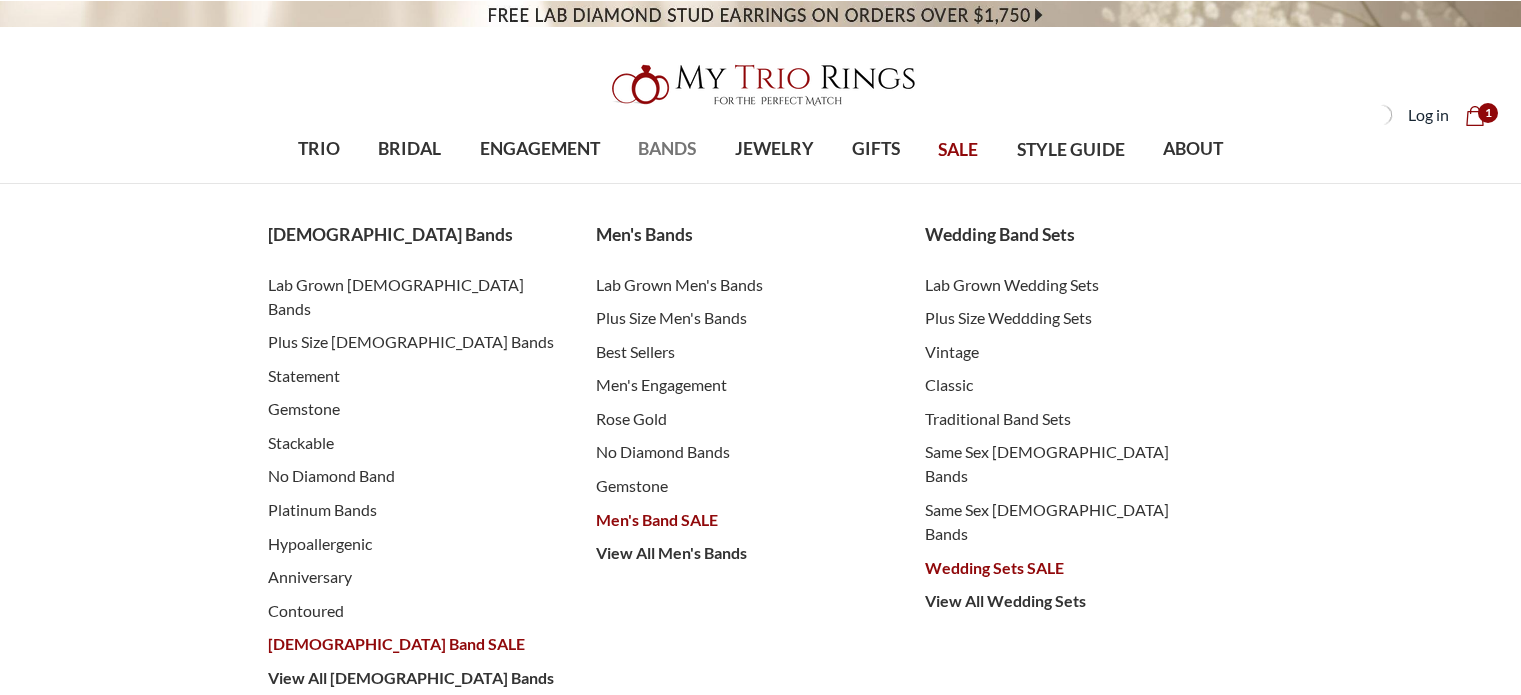 scroll, scrollTop: 0, scrollLeft: 0, axis: both 